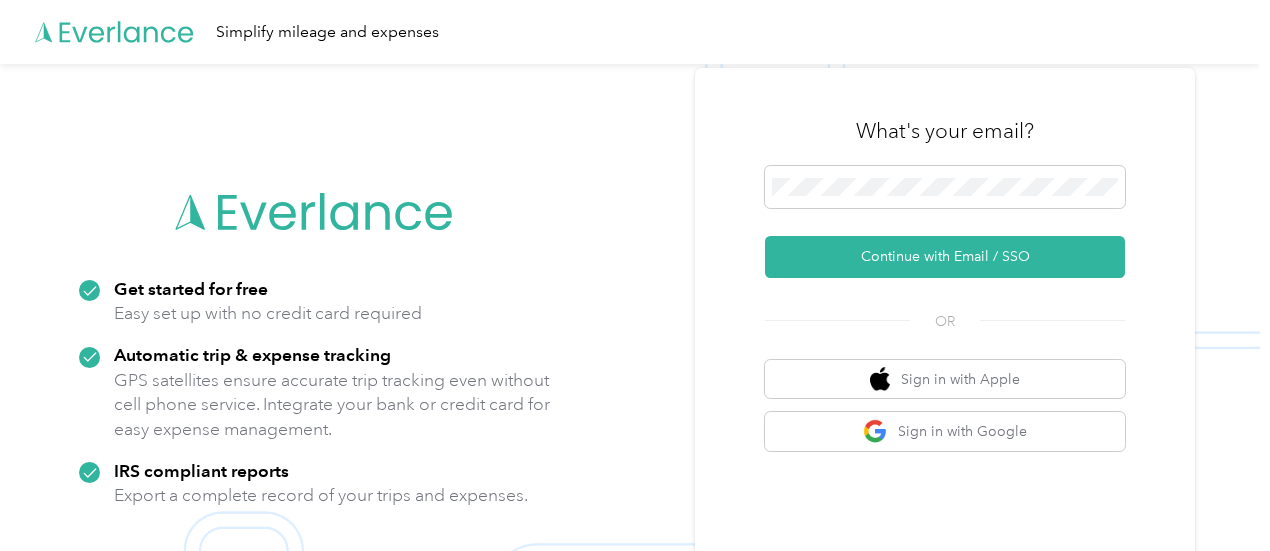 scroll, scrollTop: 0, scrollLeft: 0, axis: both 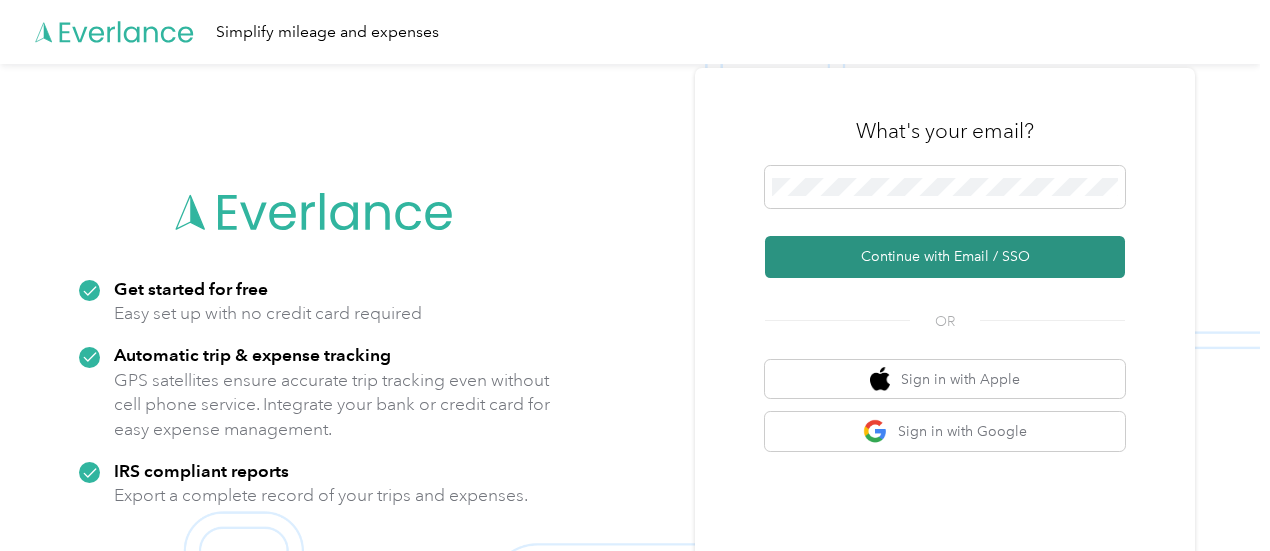 click on "Continue with Email / SSO" at bounding box center (945, 257) 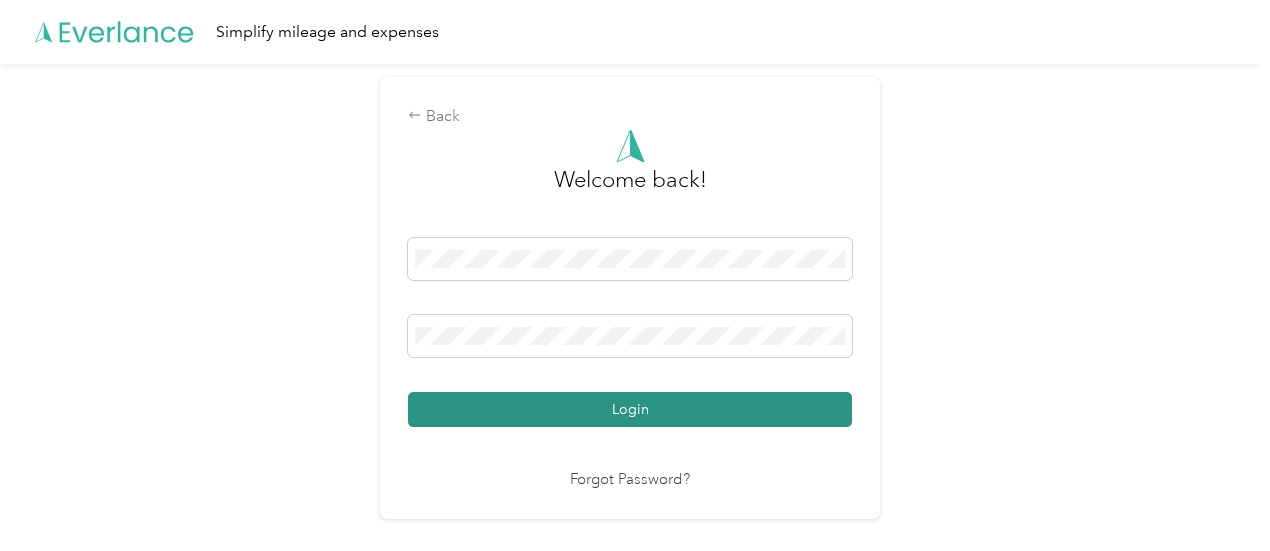 click on "Login" at bounding box center (630, 409) 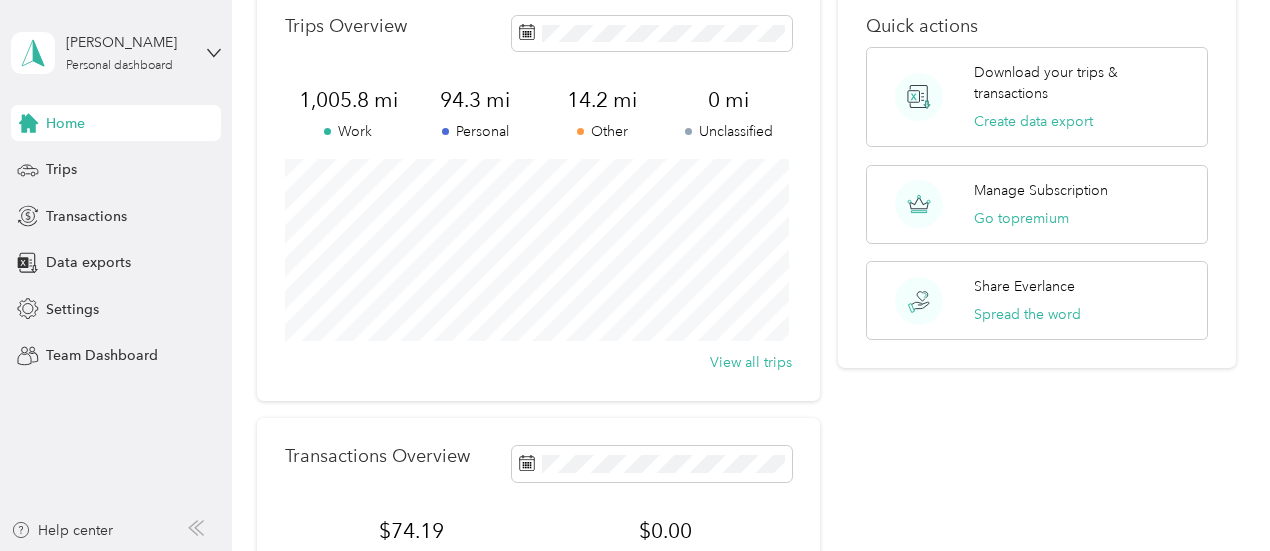 scroll, scrollTop: 0, scrollLeft: 0, axis: both 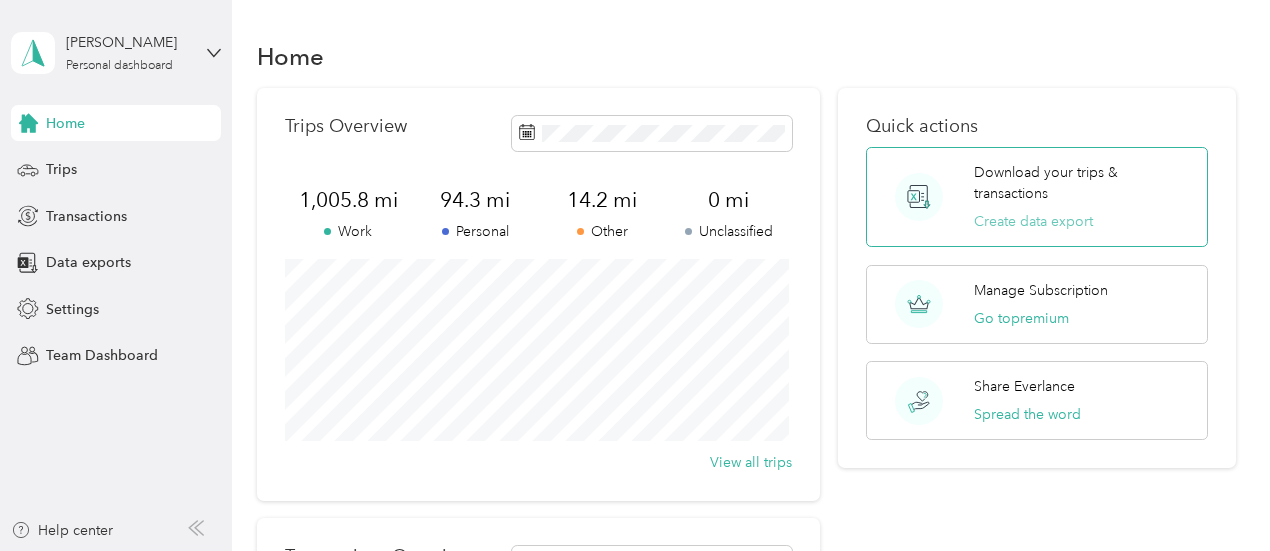 click on "Create data export" at bounding box center [1033, 221] 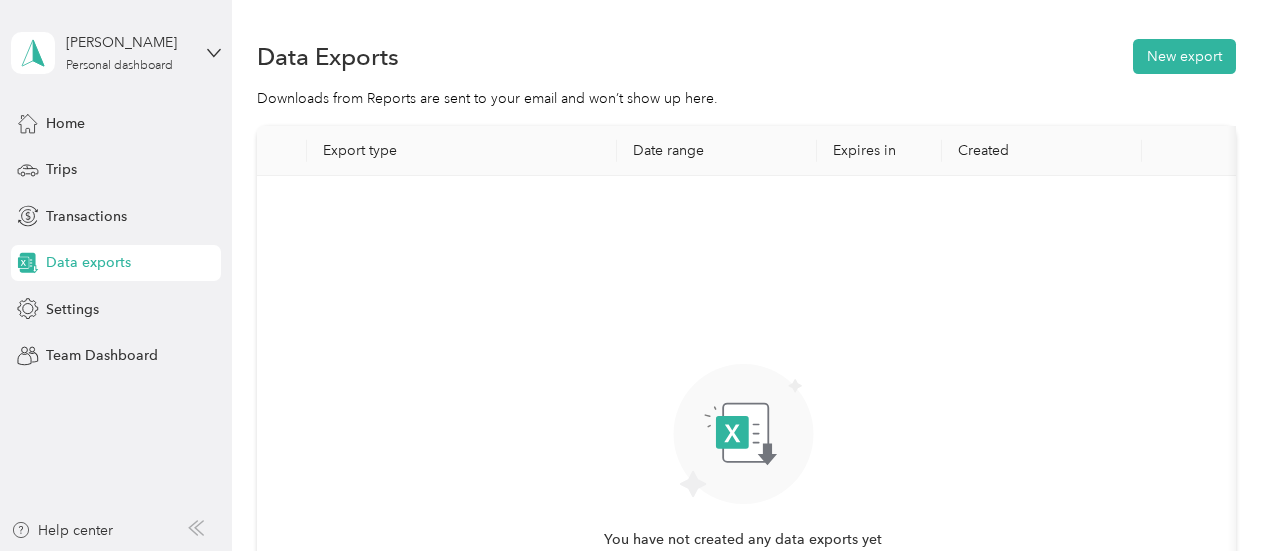 scroll, scrollTop: 292, scrollLeft: 0, axis: vertical 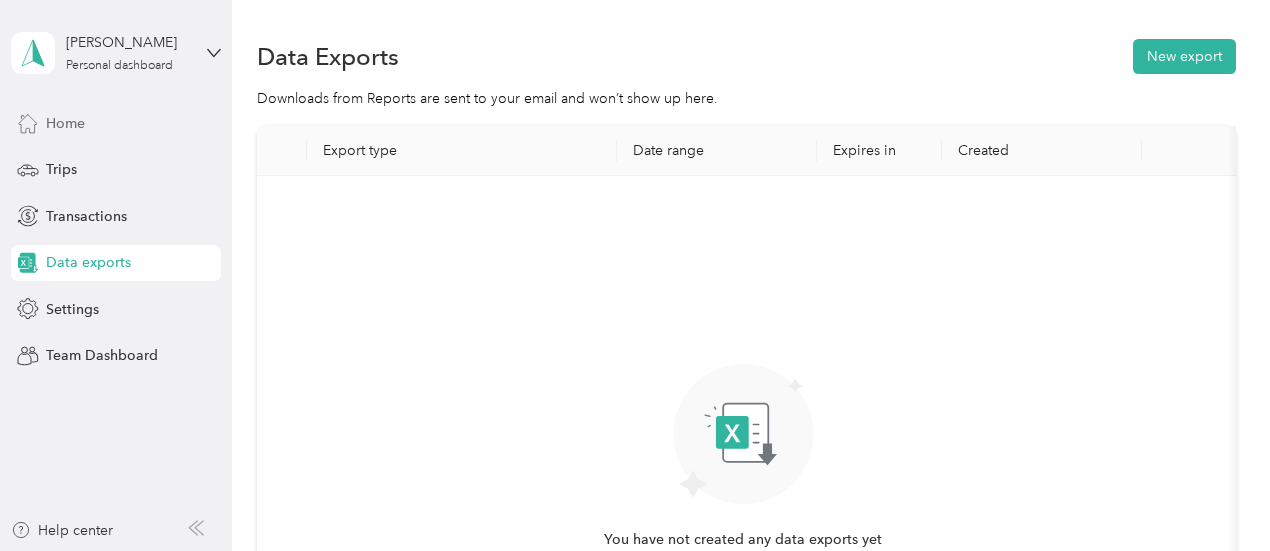 click on "Home" at bounding box center [65, 123] 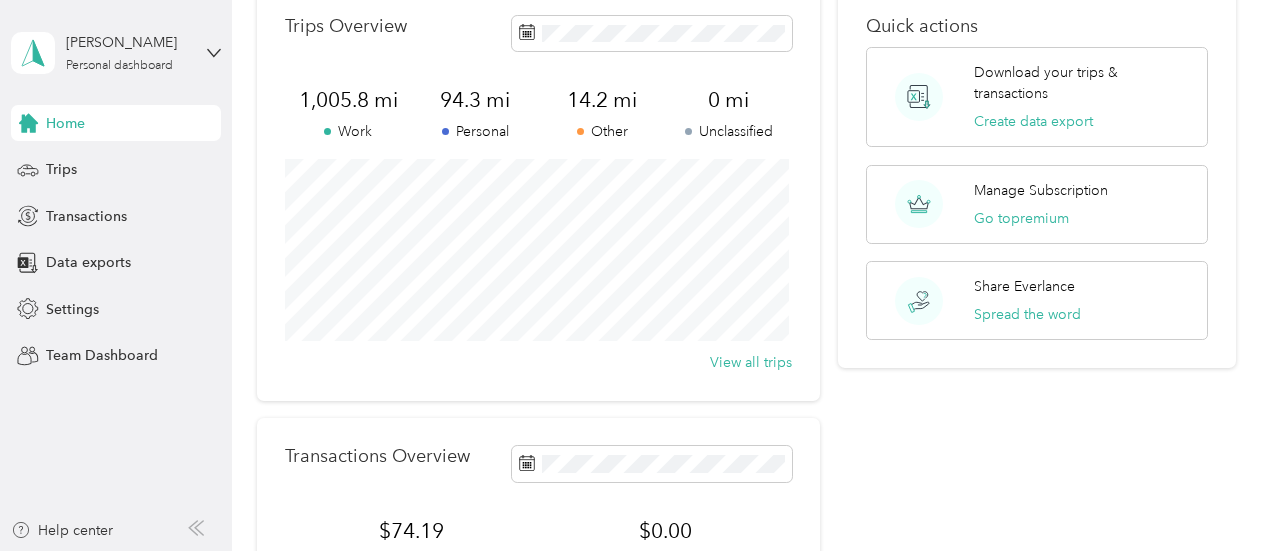 scroll, scrollTop: 0, scrollLeft: 0, axis: both 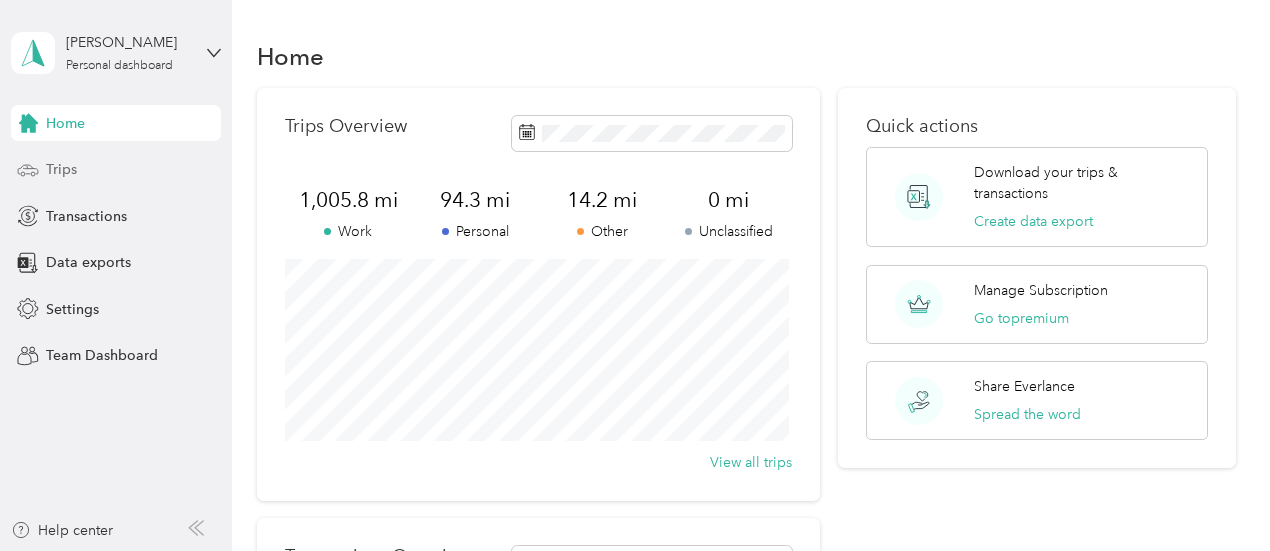 click on "Trips" at bounding box center [116, 170] 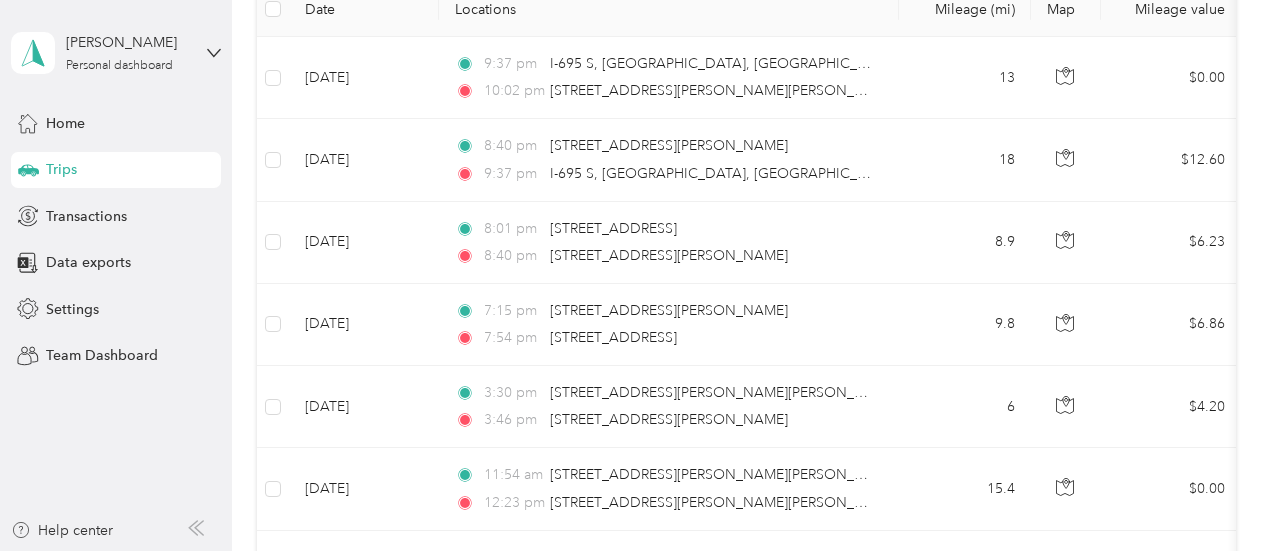 scroll, scrollTop: 0, scrollLeft: 0, axis: both 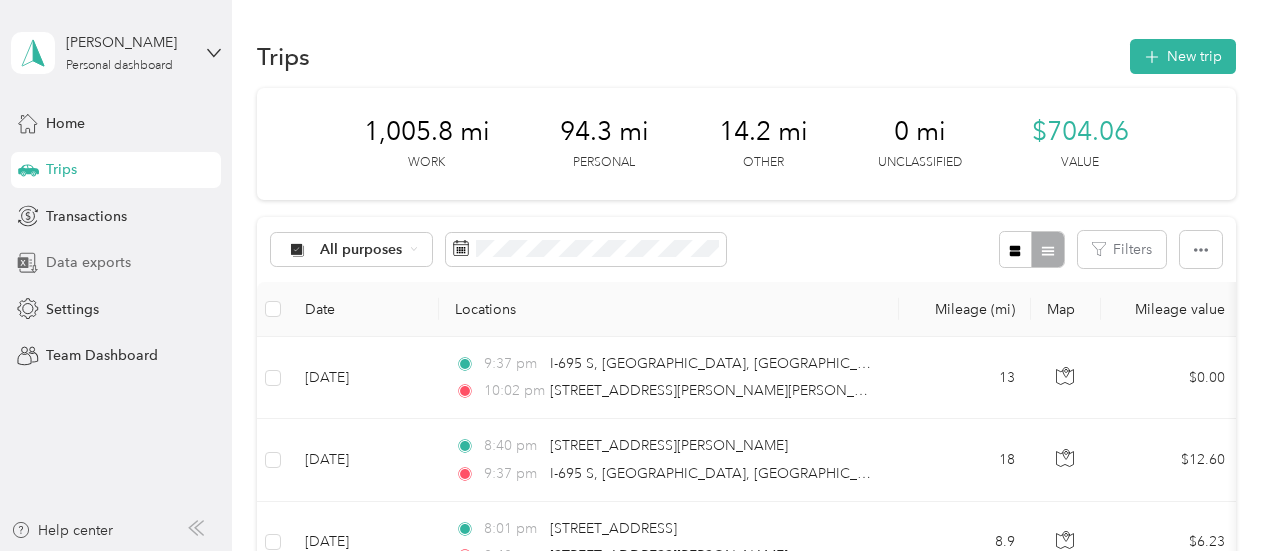 click on "Data exports" at bounding box center [88, 262] 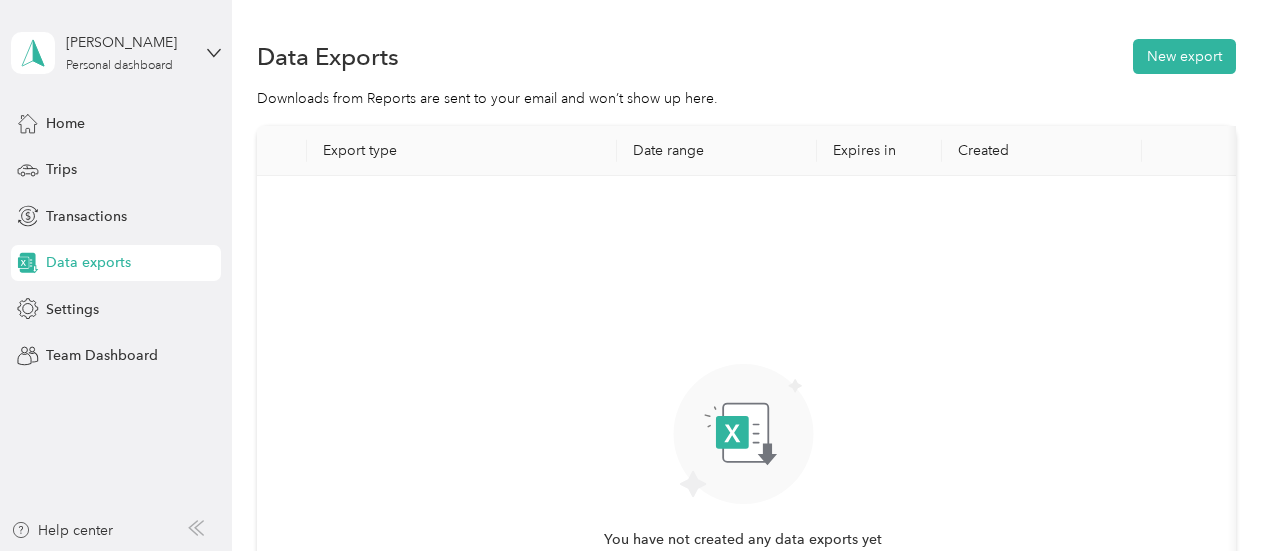 scroll, scrollTop: 292, scrollLeft: 0, axis: vertical 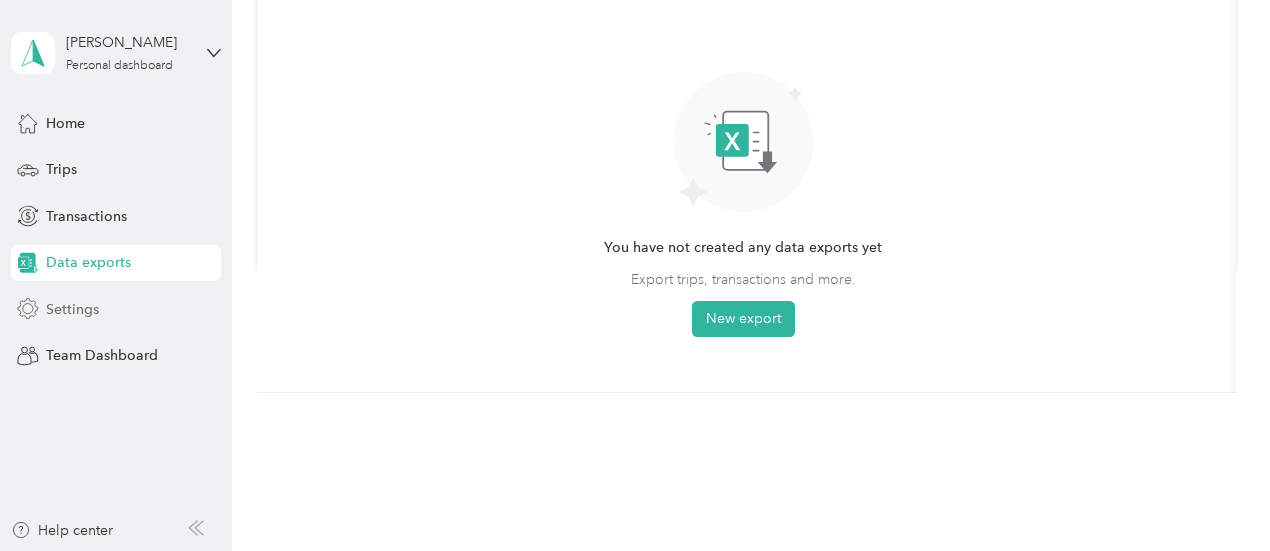 click on "Settings" at bounding box center (72, 309) 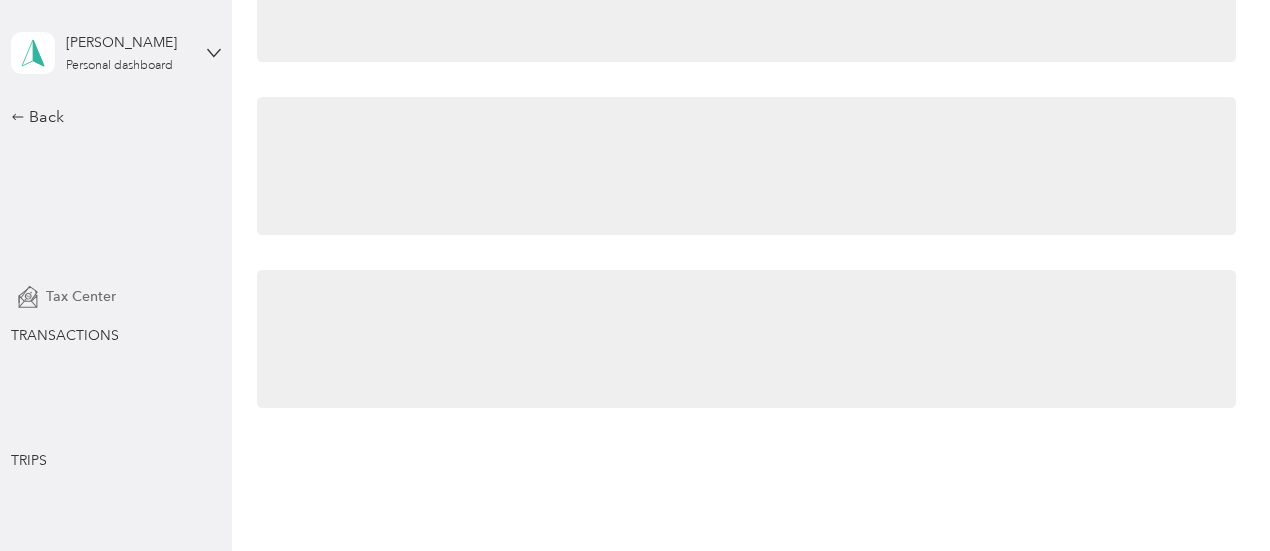 scroll, scrollTop: 292, scrollLeft: 0, axis: vertical 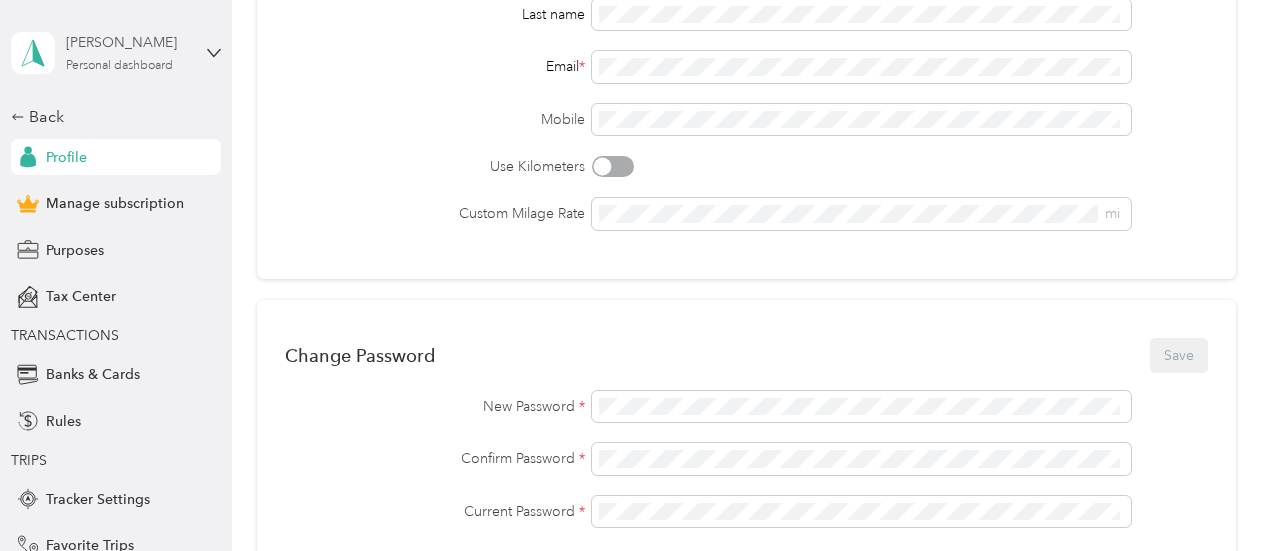click on "[PERSON_NAME]" at bounding box center (128, 42) 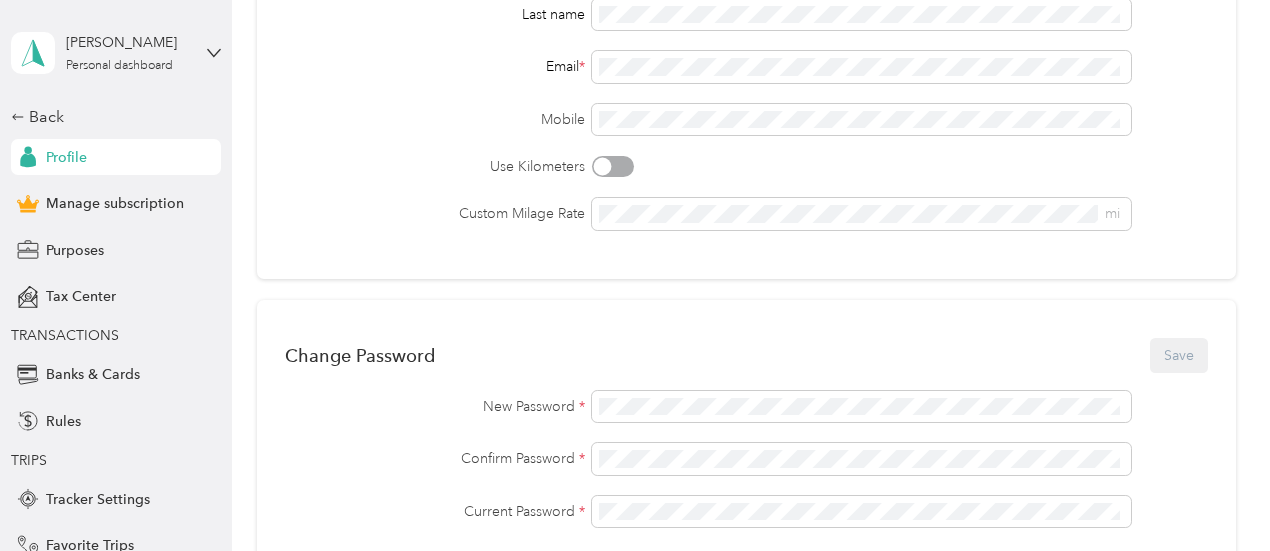 click on "Home Settings Tracker Settings Profile Settings Personal Info Save First name Last name Email * Mobile   Use Kilometers   Custom Milage Rate   mi Change Password Save New Password   * Confirm Password   * Current Password   * Communication Preferences Set what email notifications you want to receive. Save Personal account Weekly drive summary   Monthly drive summary   Yearly drive summary   Push notifications   Promotions, discounts, and pro-tips" at bounding box center [746, 425] 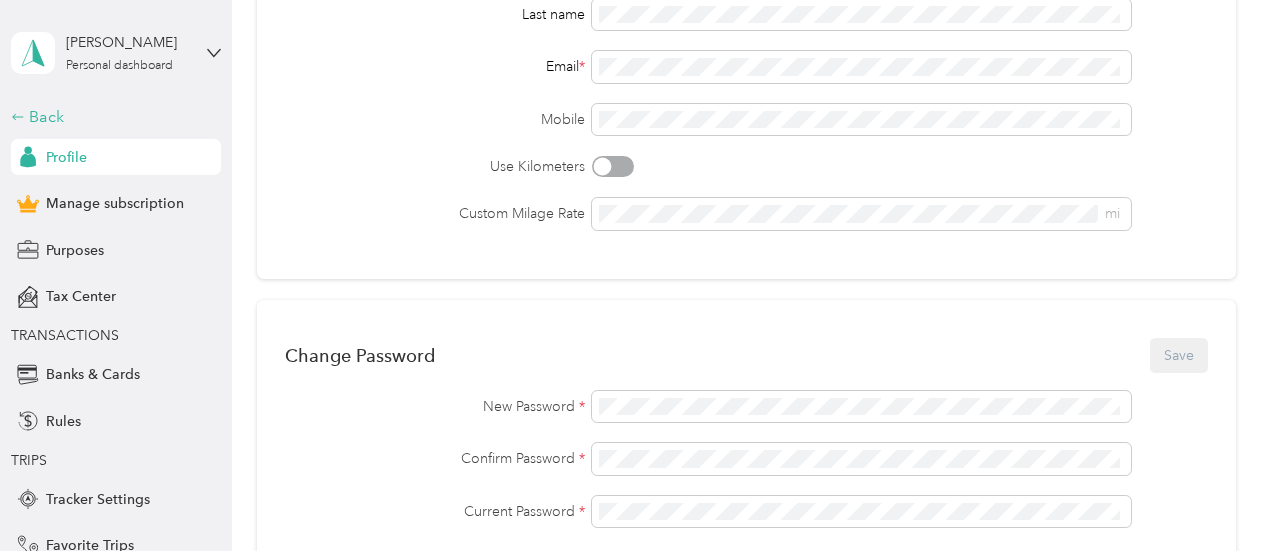 click 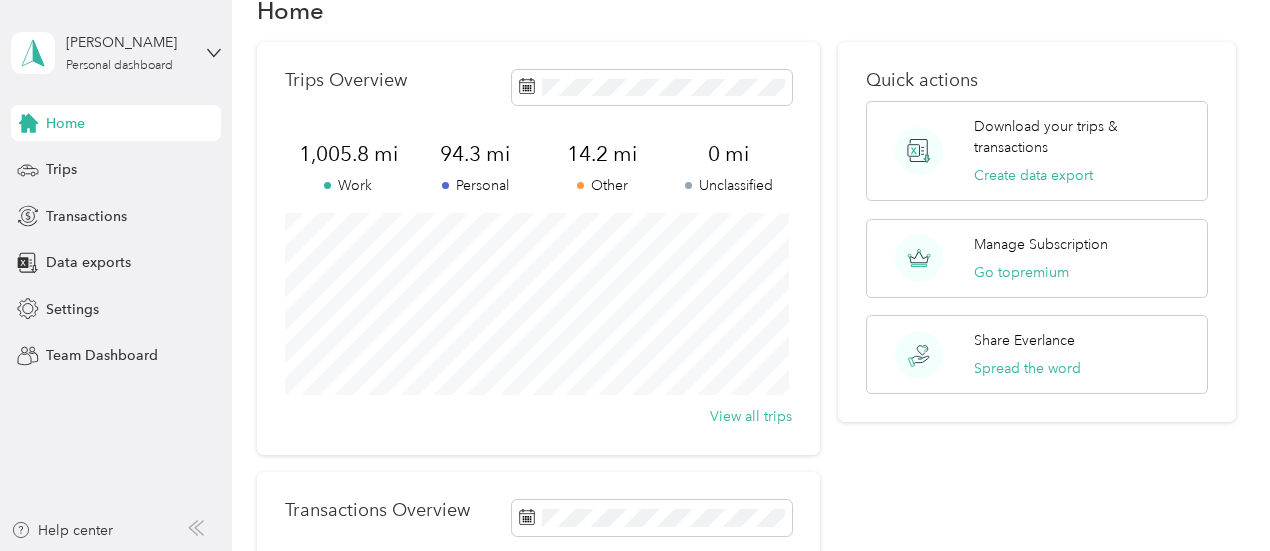scroll, scrollTop: 0, scrollLeft: 0, axis: both 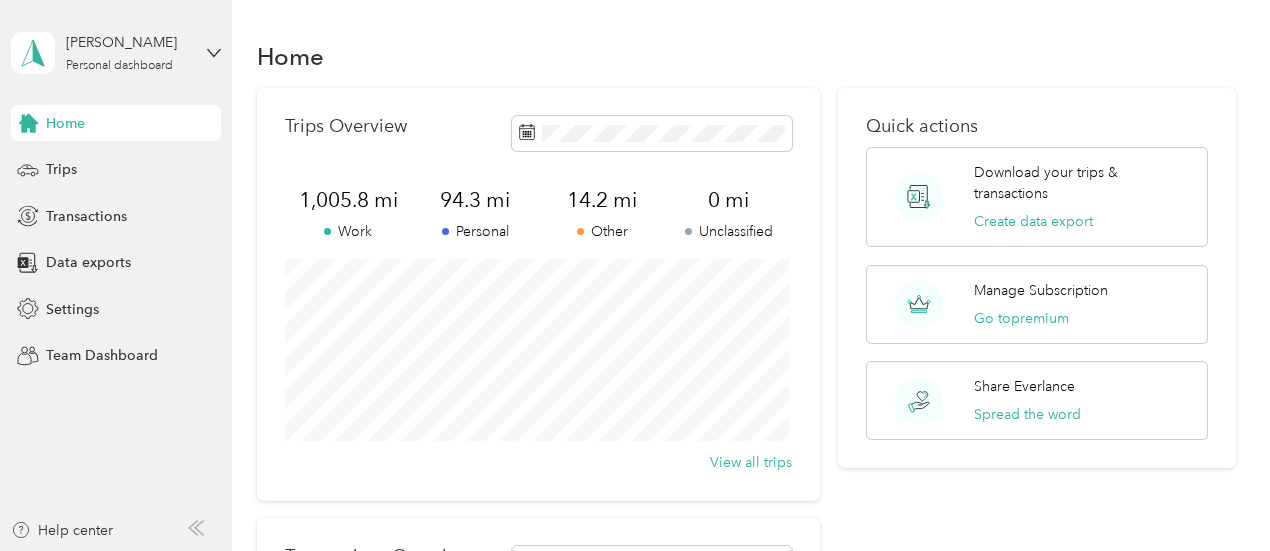click on "Home" at bounding box center (746, 56) 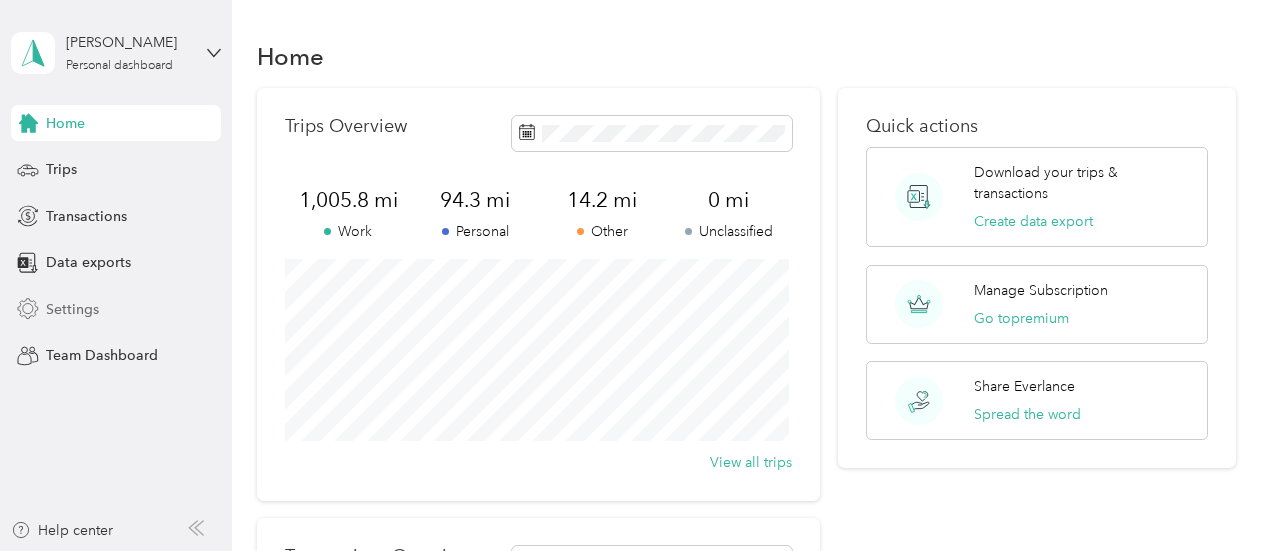 click on "Settings" at bounding box center [72, 309] 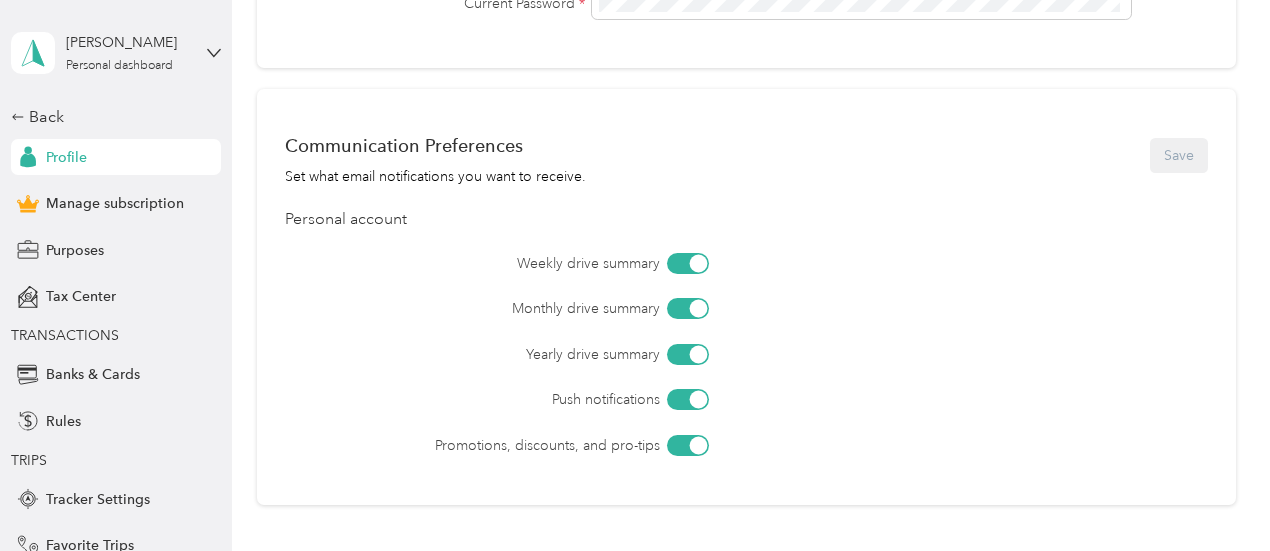 scroll, scrollTop: 981, scrollLeft: 0, axis: vertical 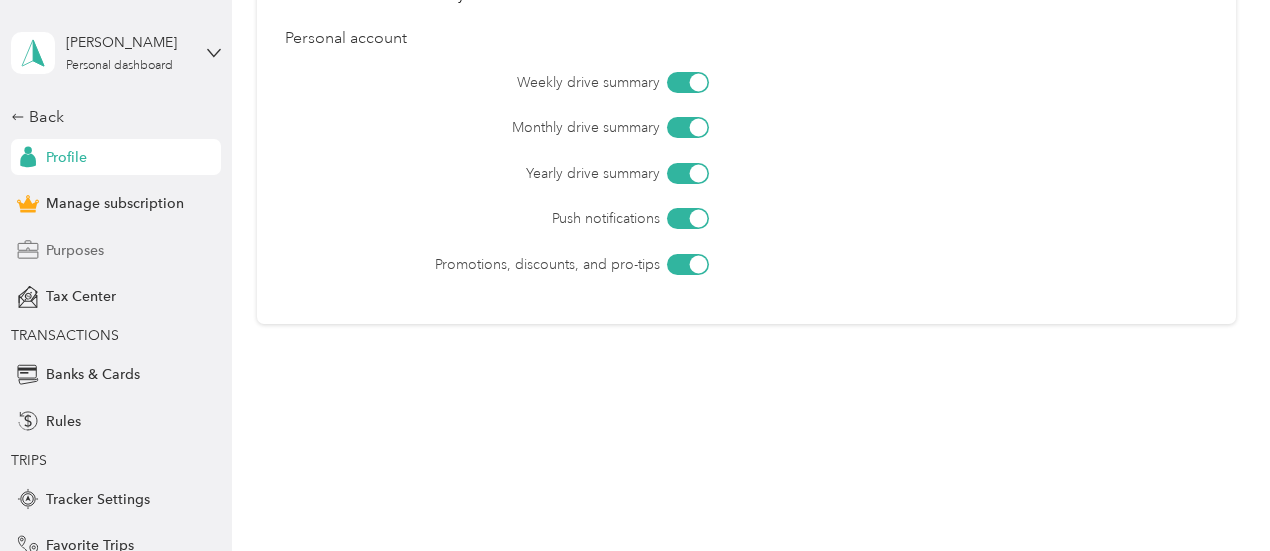 click on "Purposes" at bounding box center (75, 250) 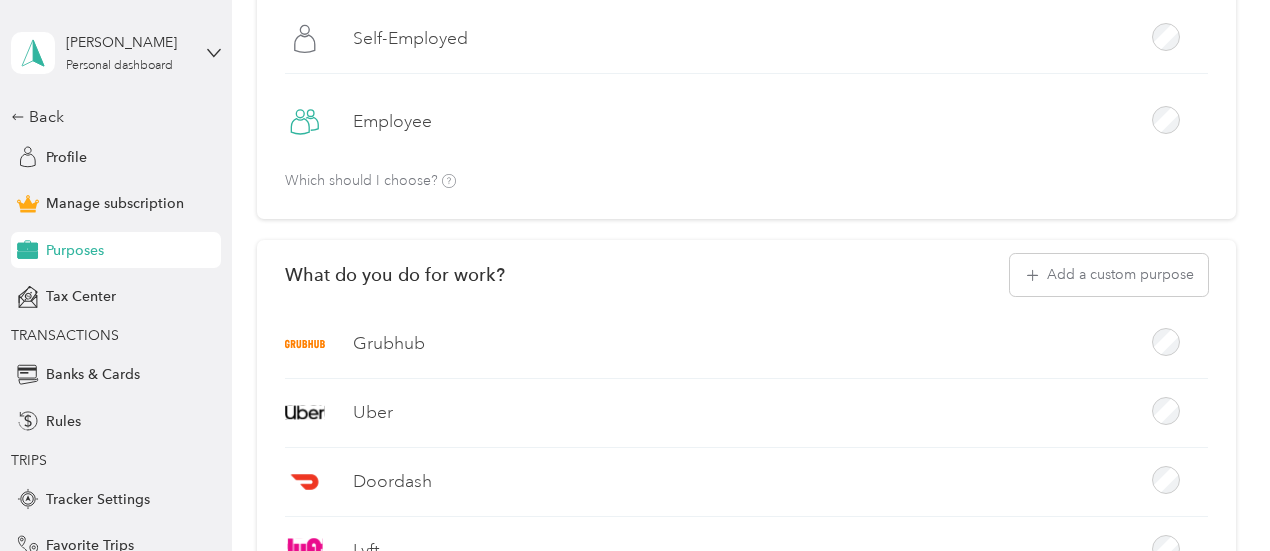 scroll, scrollTop: 481, scrollLeft: 0, axis: vertical 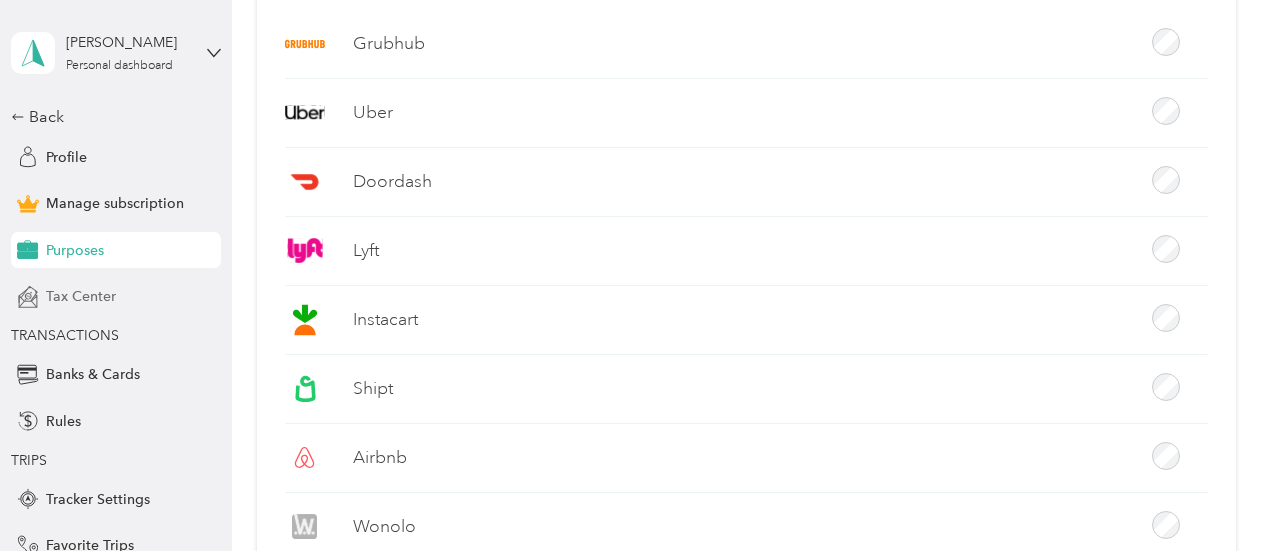 click on "Tax Center" at bounding box center (81, 296) 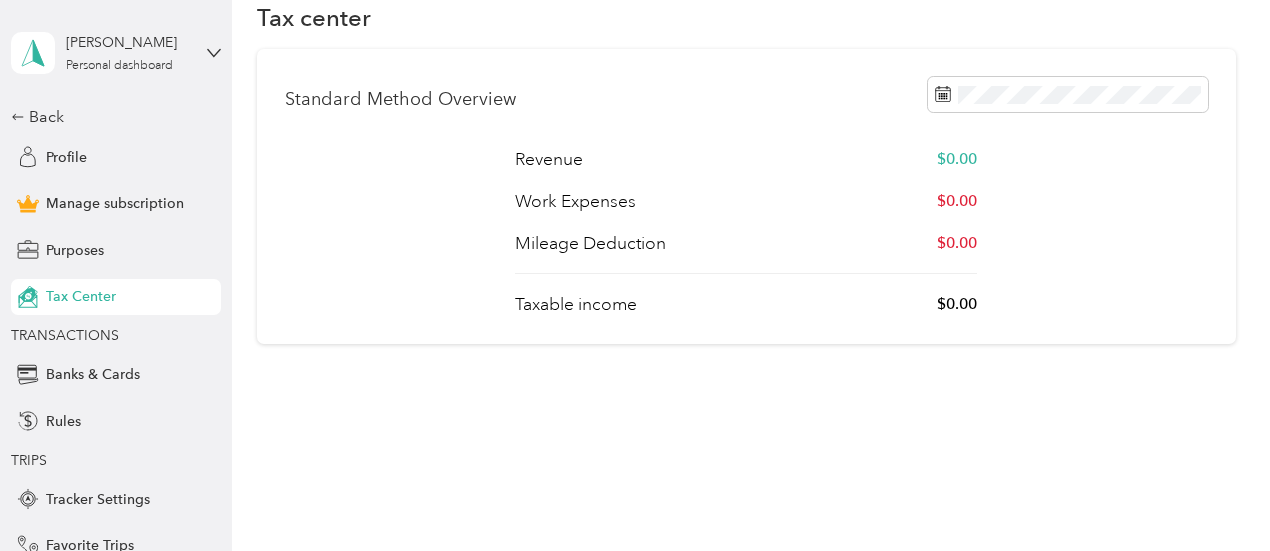 scroll, scrollTop: 76, scrollLeft: 0, axis: vertical 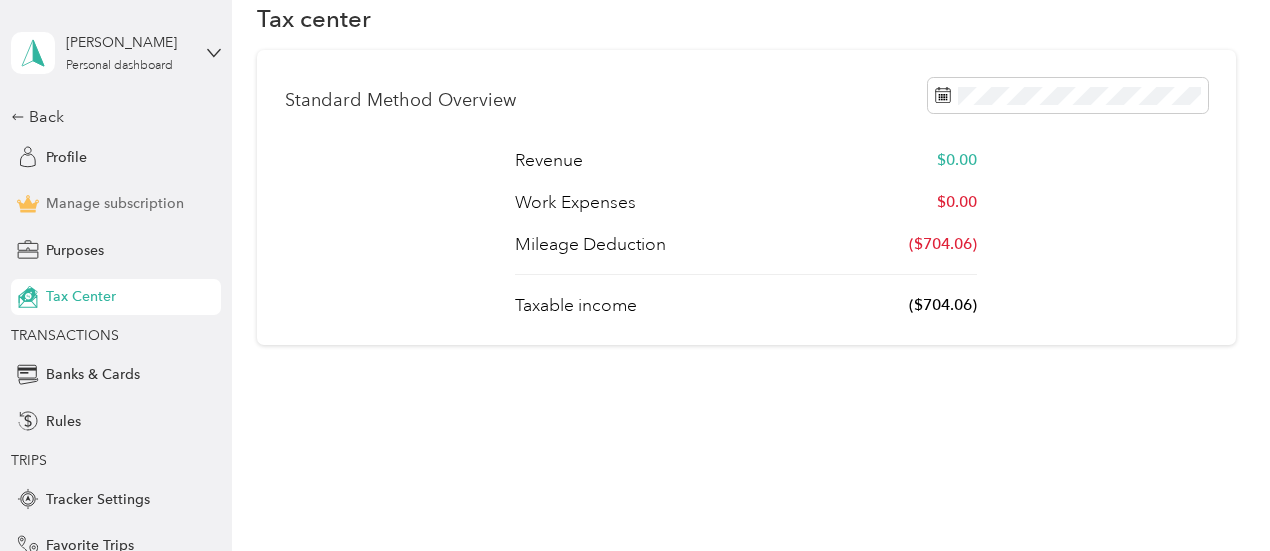 click on "Manage subscription" at bounding box center (115, 203) 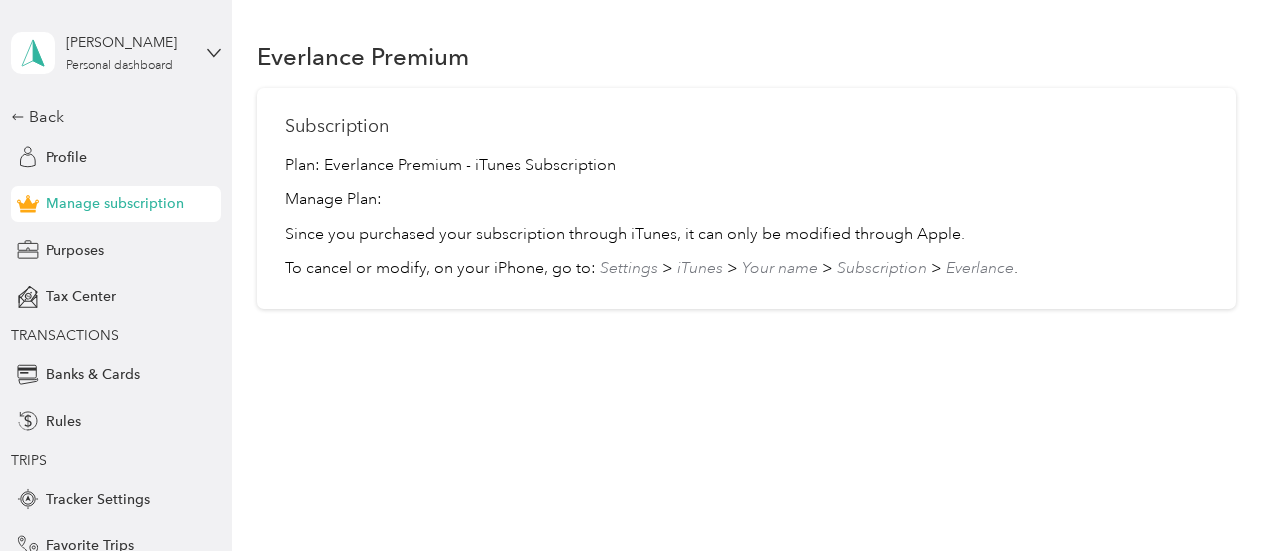 scroll, scrollTop: 0, scrollLeft: 0, axis: both 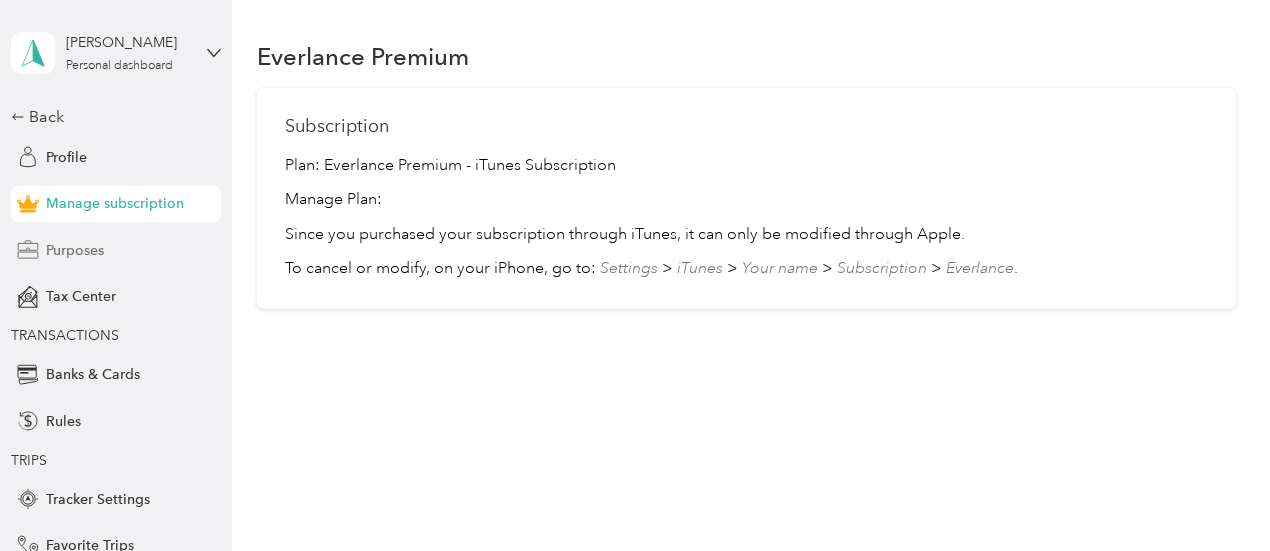 click on "Purposes" at bounding box center (75, 250) 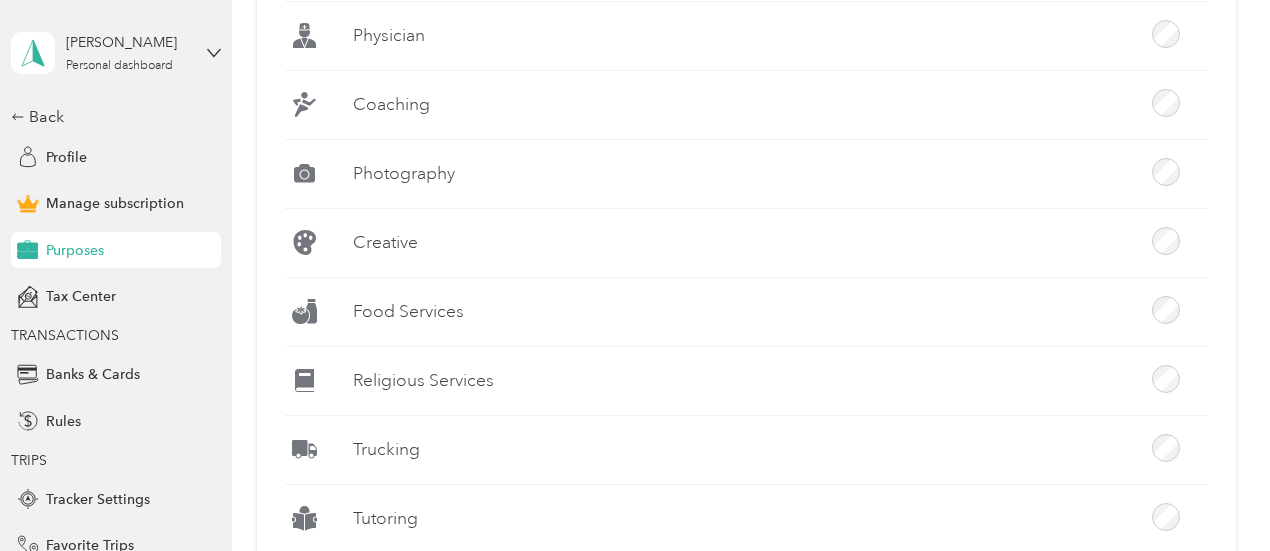 scroll, scrollTop: 2048, scrollLeft: 0, axis: vertical 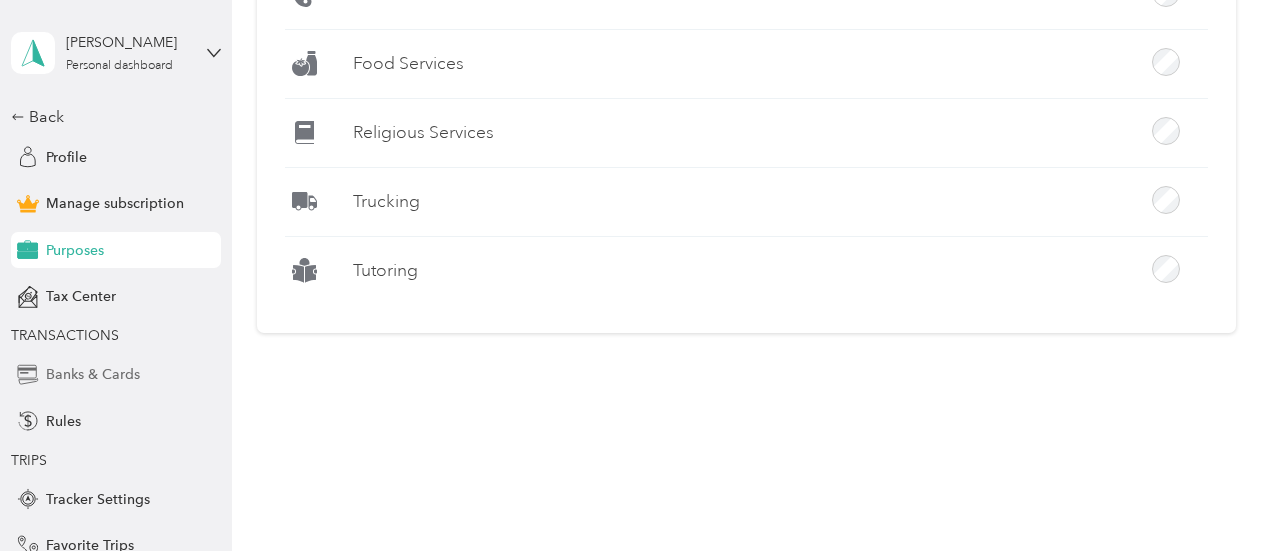 click on "Banks & Cards" at bounding box center [93, 374] 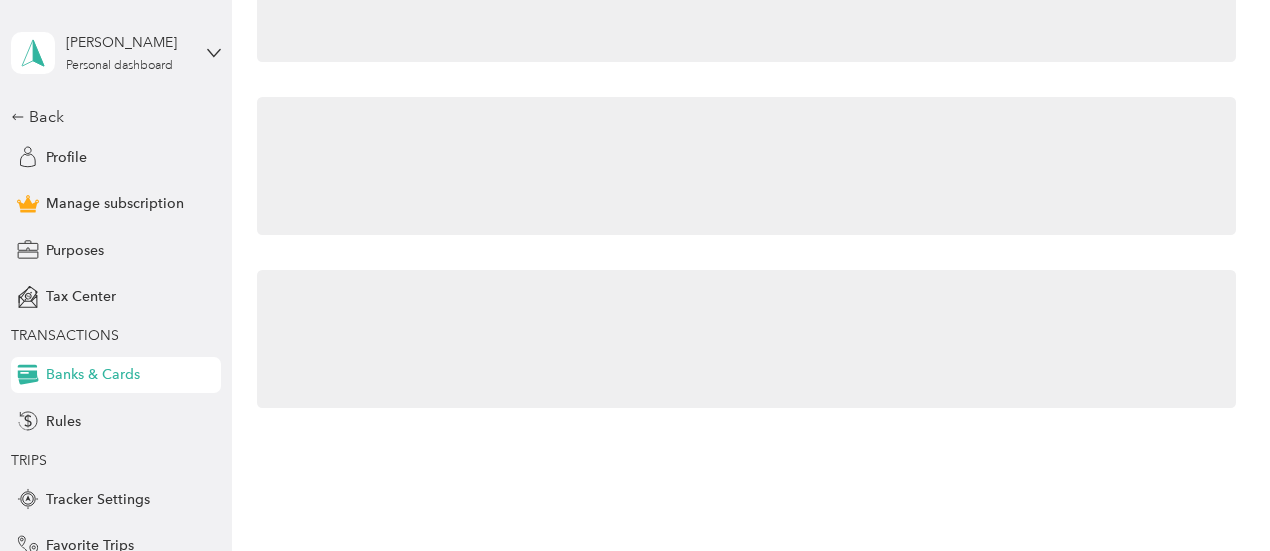 scroll, scrollTop: 43, scrollLeft: 0, axis: vertical 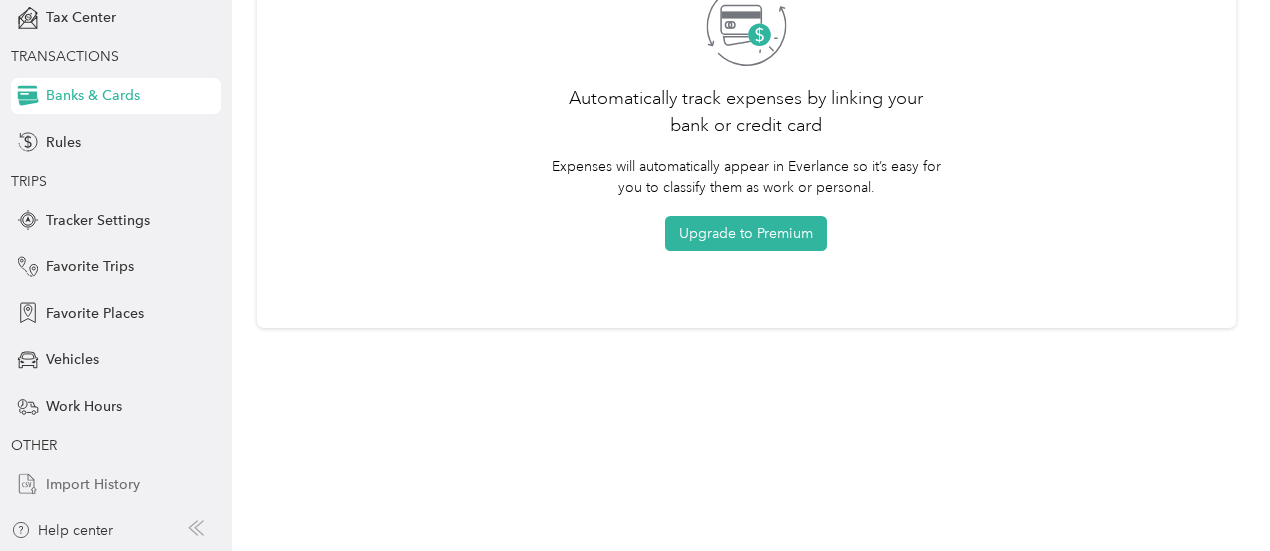click on "Import History" at bounding box center (93, 484) 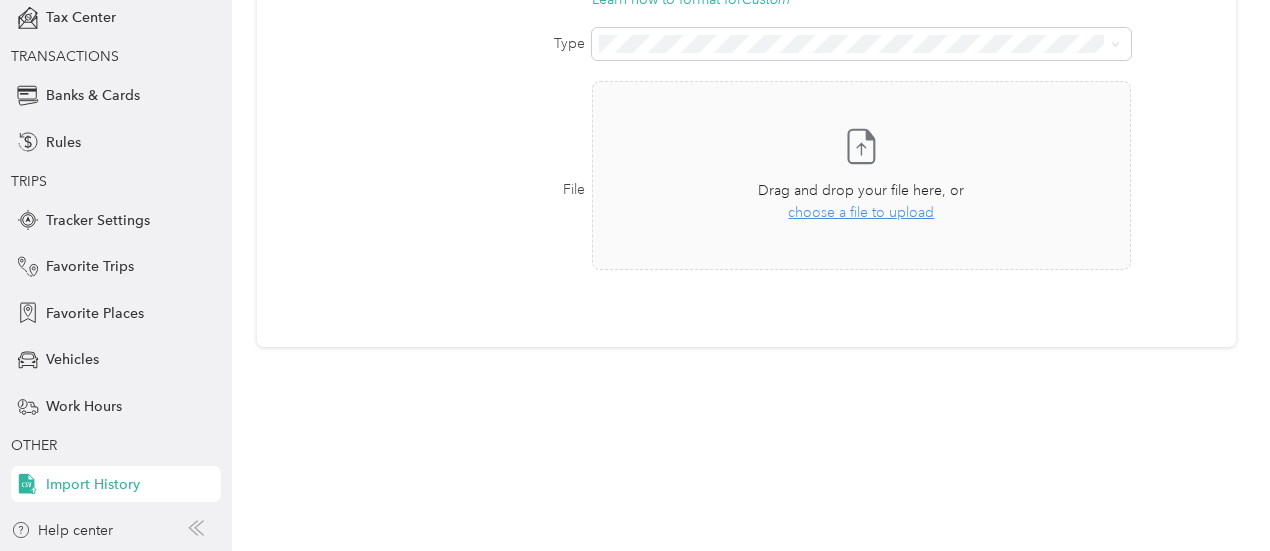 scroll, scrollTop: 0, scrollLeft: 0, axis: both 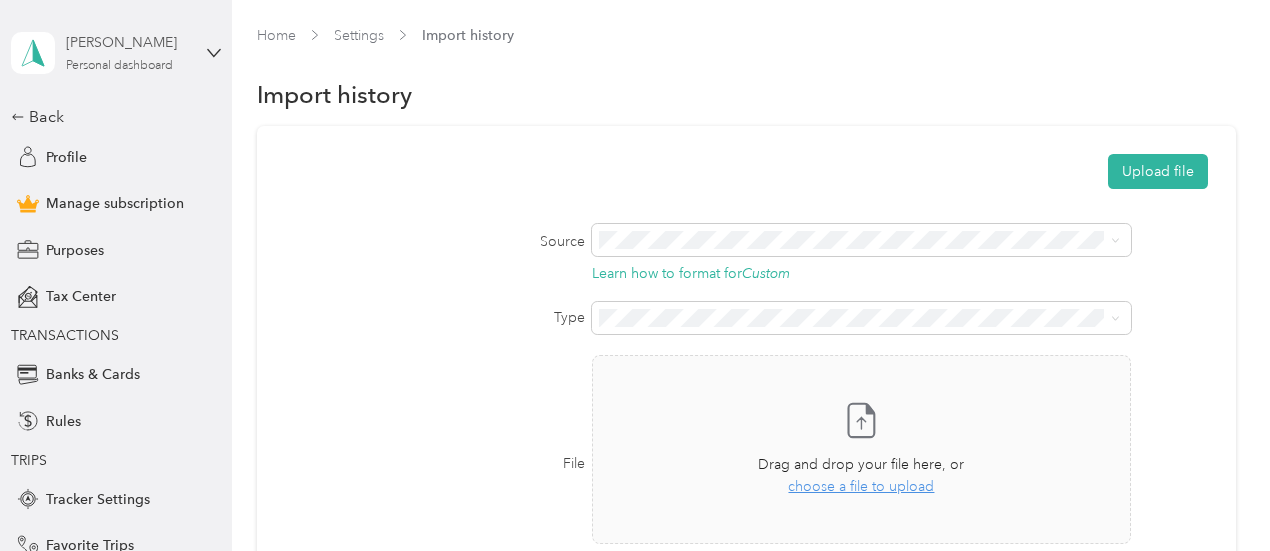 click on "[PERSON_NAME]" at bounding box center (128, 42) 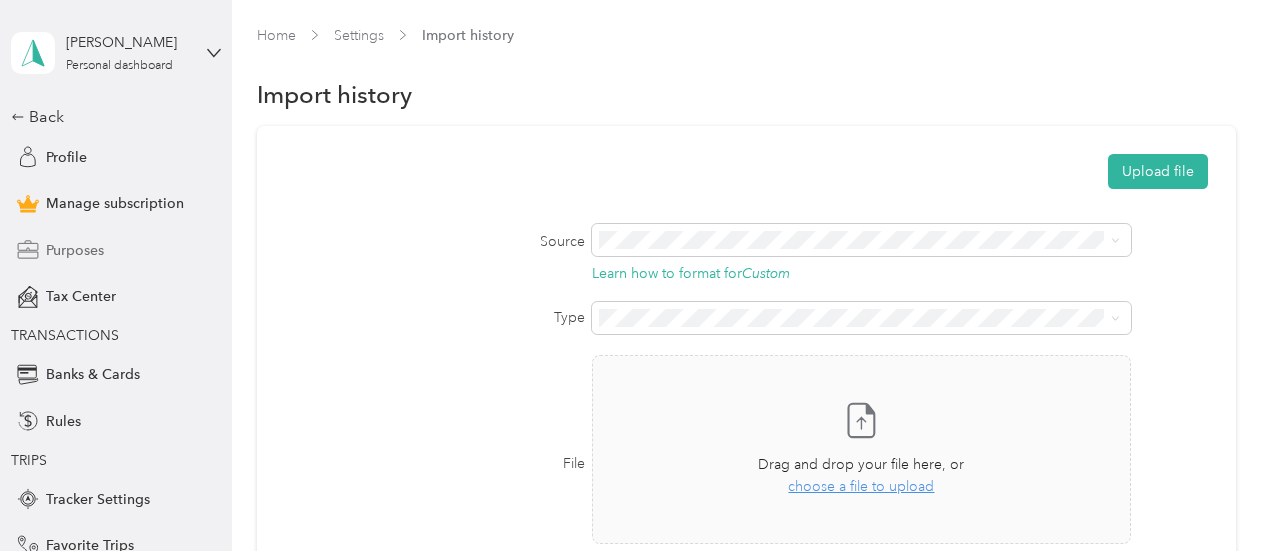 click on "Purposes" at bounding box center (75, 250) 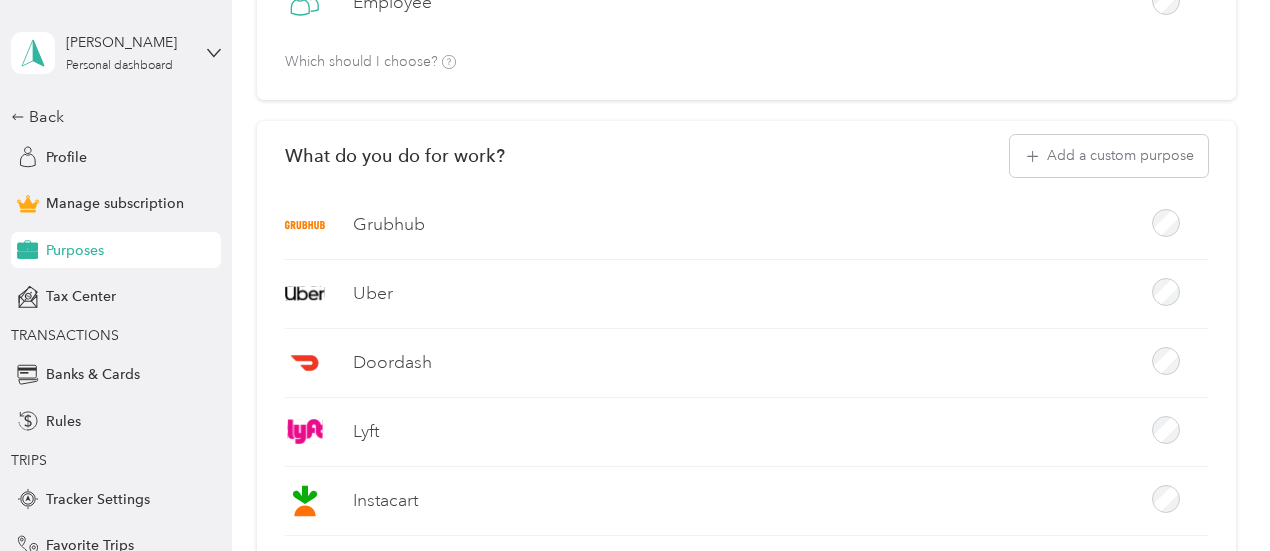 scroll, scrollTop: 400, scrollLeft: 0, axis: vertical 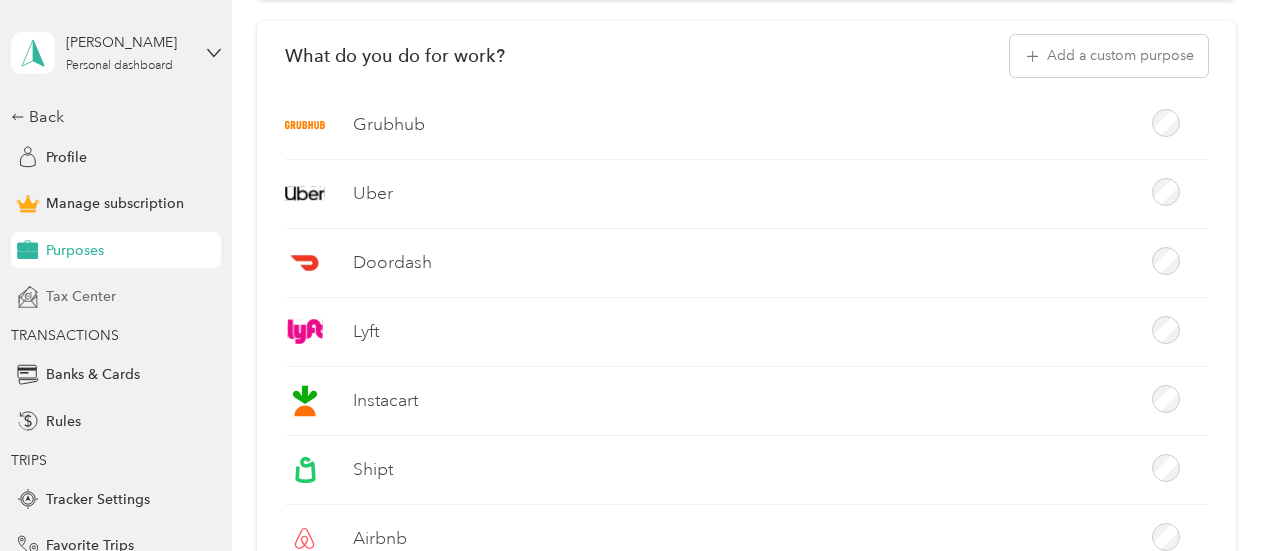 click on "Tax Center" at bounding box center (81, 296) 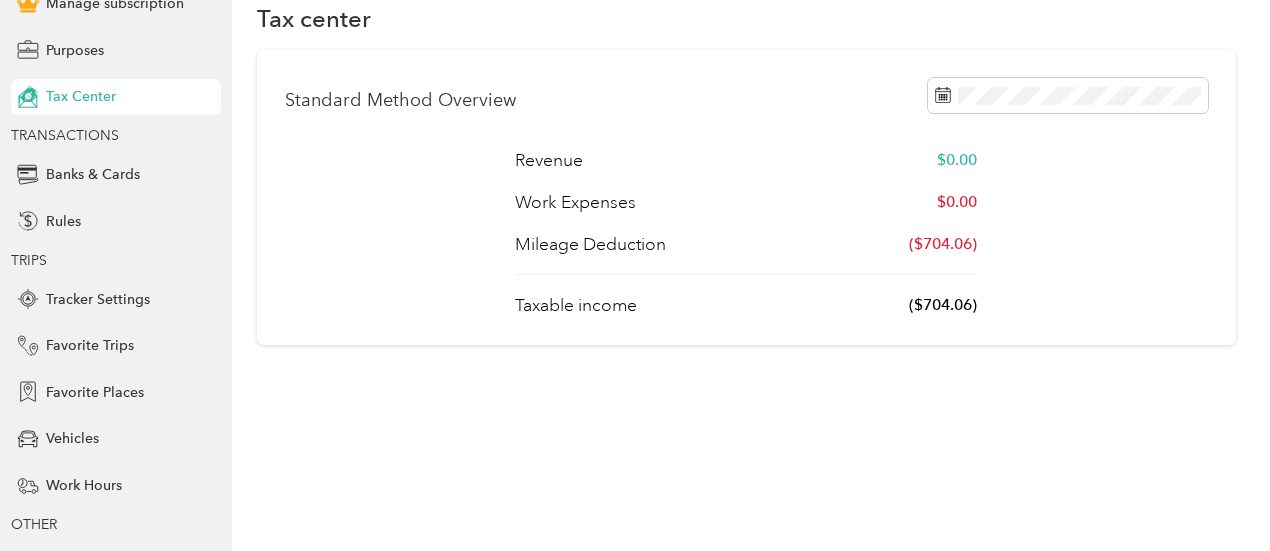 scroll, scrollTop: 279, scrollLeft: 0, axis: vertical 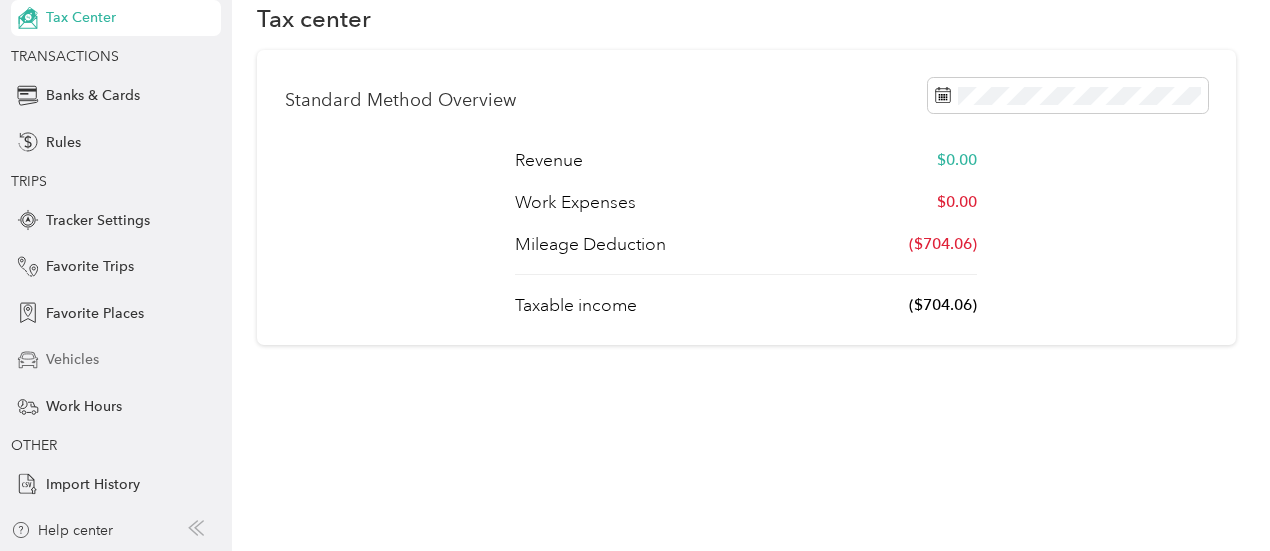 click on "Vehicles" at bounding box center [72, 359] 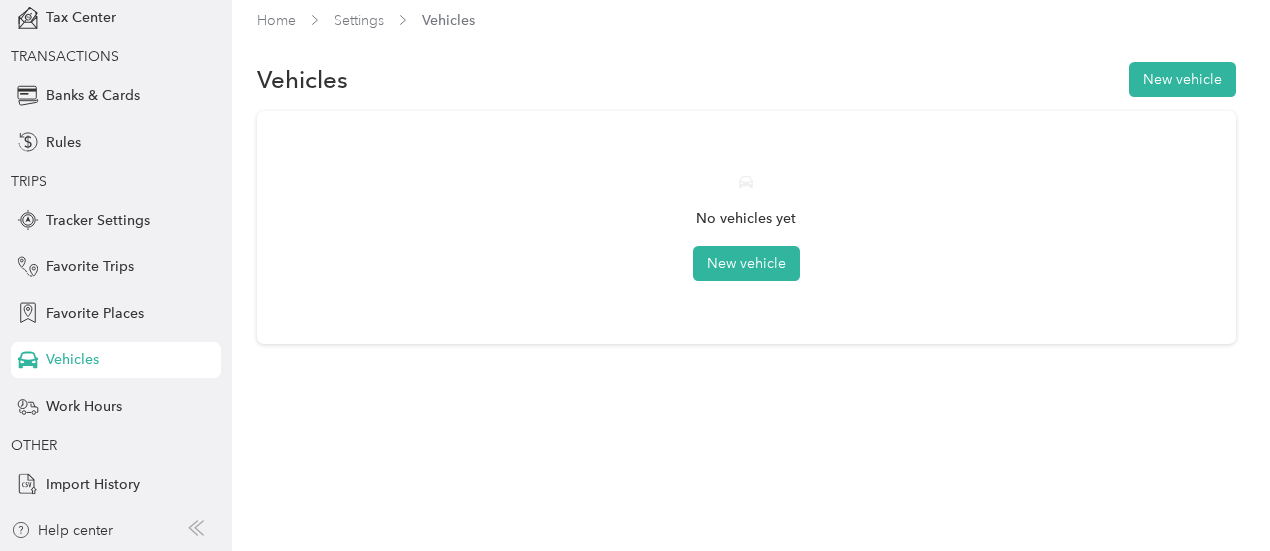 scroll, scrollTop: 14, scrollLeft: 0, axis: vertical 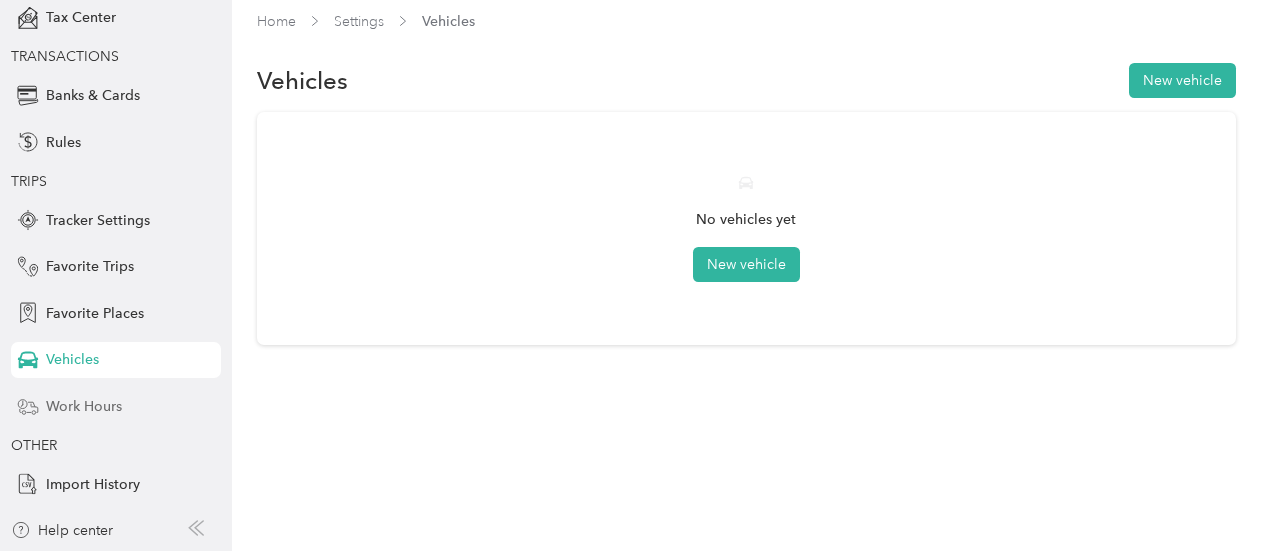 click on "Work Hours" at bounding box center (84, 406) 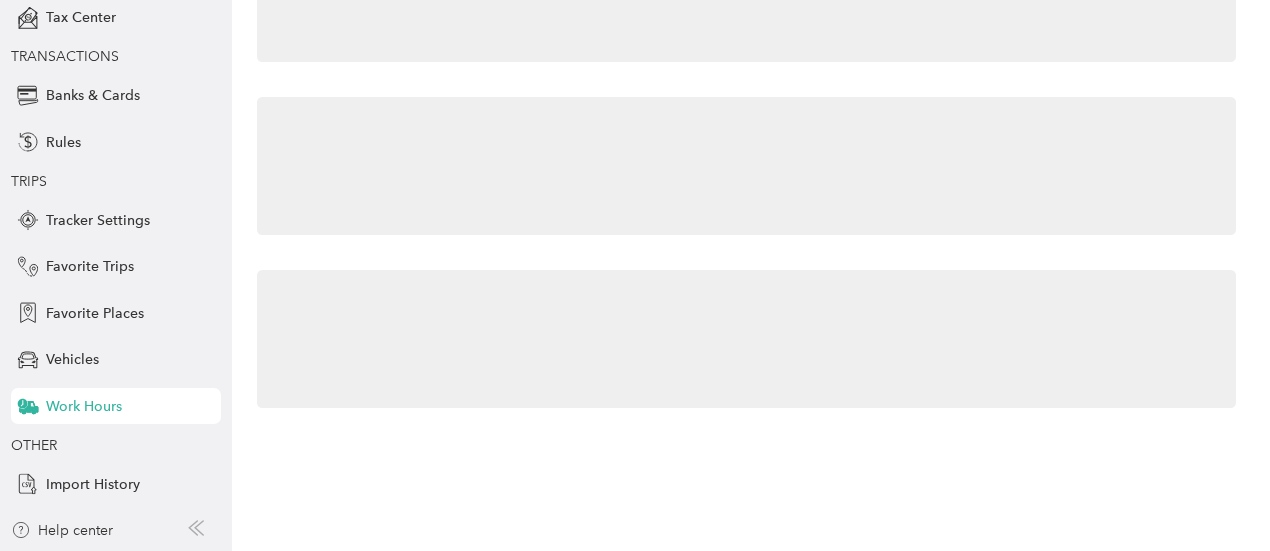 scroll, scrollTop: 269, scrollLeft: 0, axis: vertical 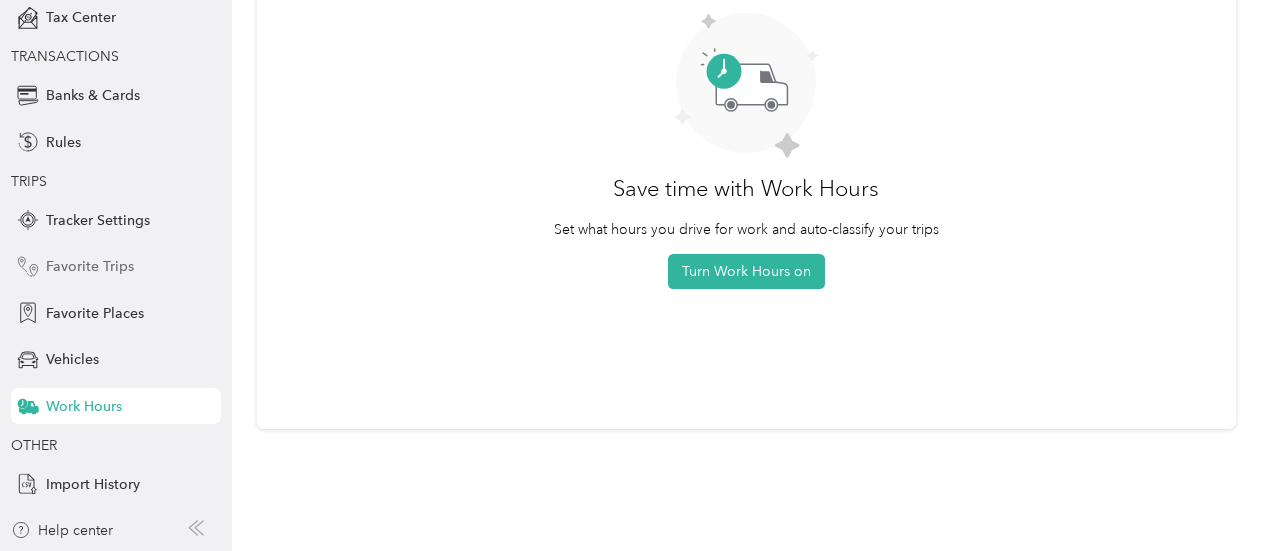 click on "Favorite Trips" at bounding box center [90, 266] 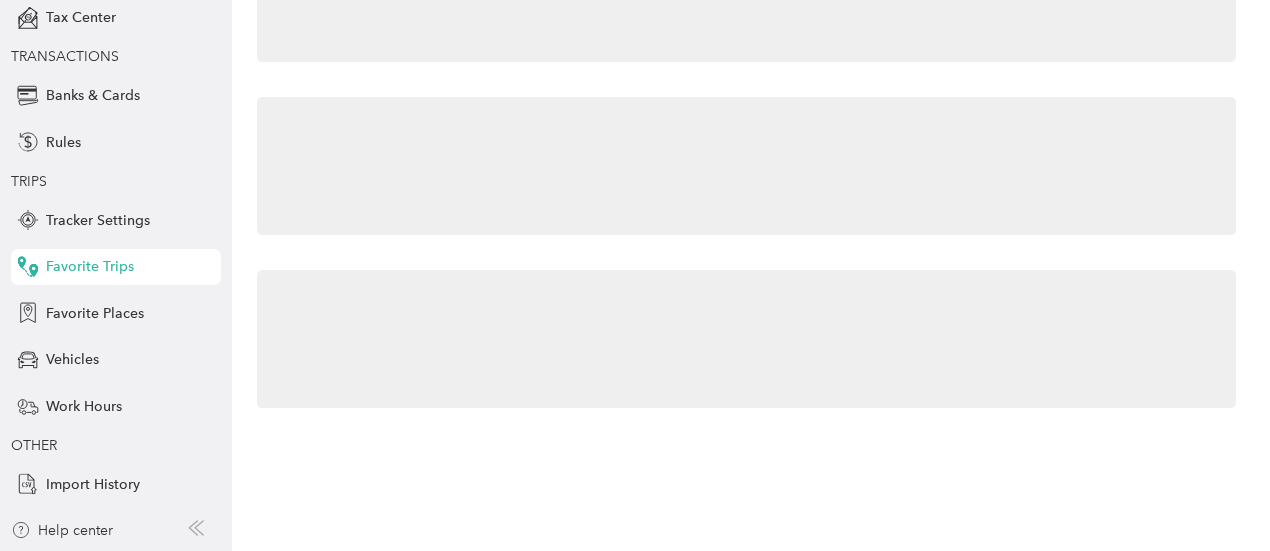 scroll, scrollTop: 140, scrollLeft: 0, axis: vertical 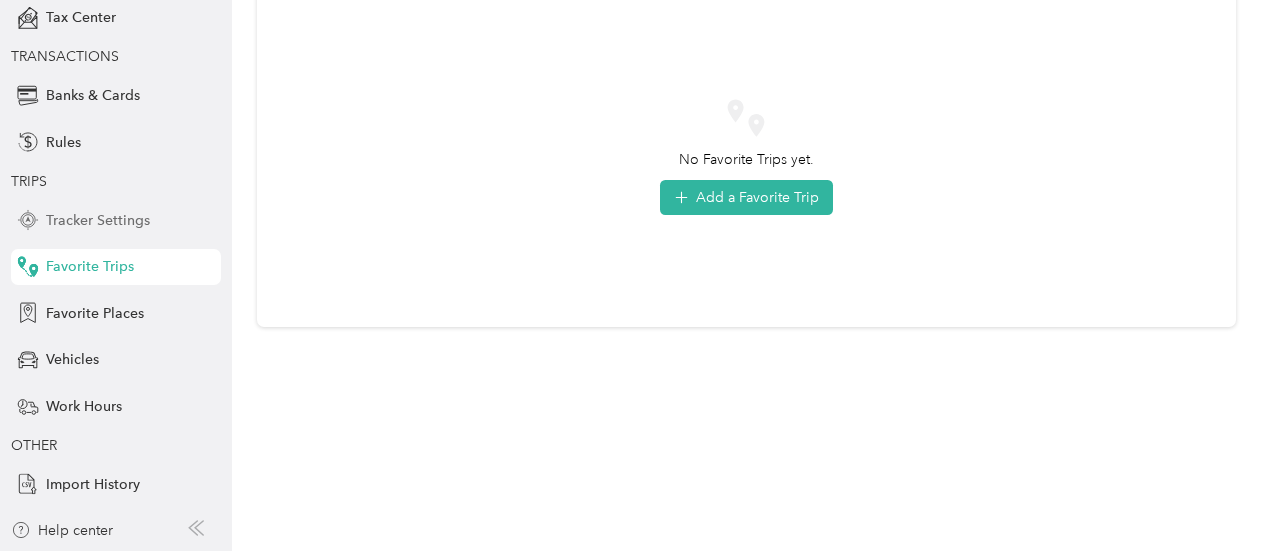 click on "Tracker Settings" at bounding box center (98, 220) 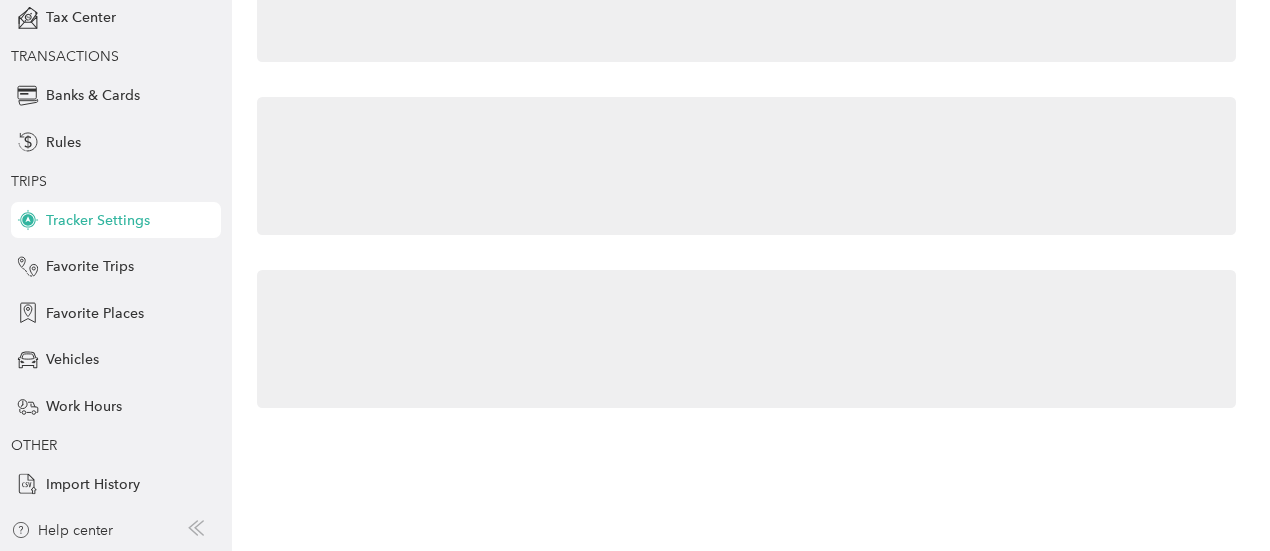 scroll, scrollTop: 118, scrollLeft: 0, axis: vertical 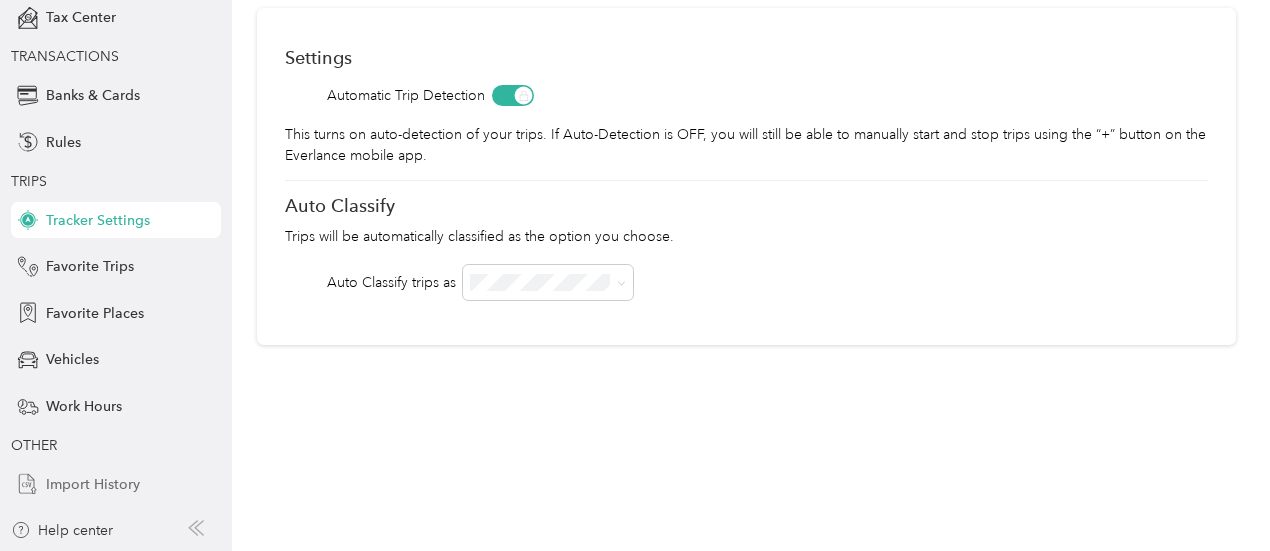 click on "Import History" at bounding box center [93, 484] 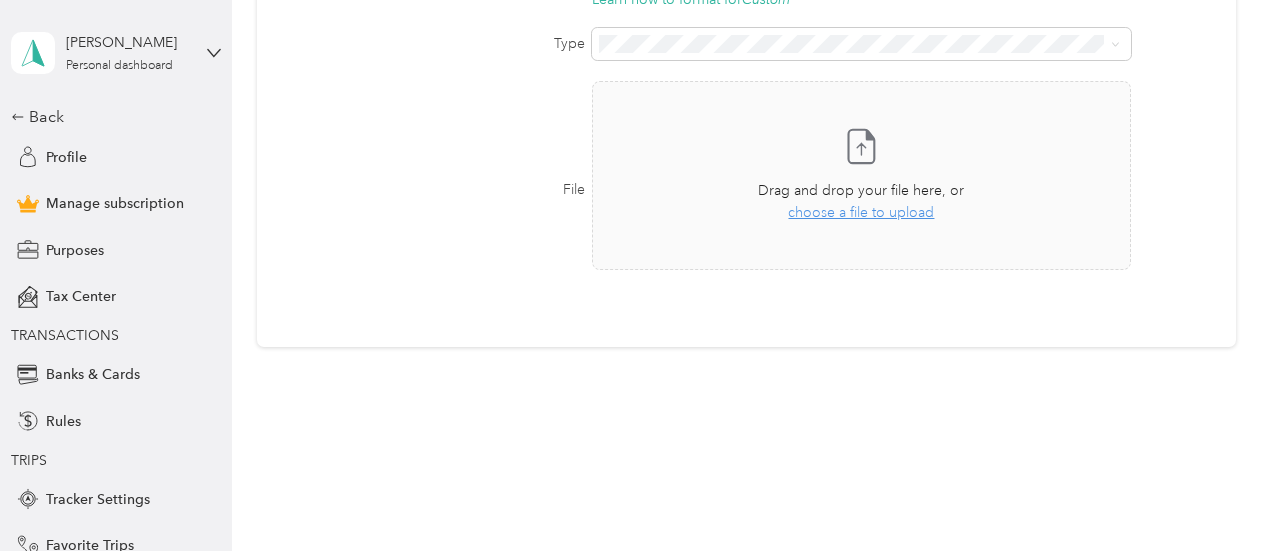 scroll, scrollTop: 100, scrollLeft: 0, axis: vertical 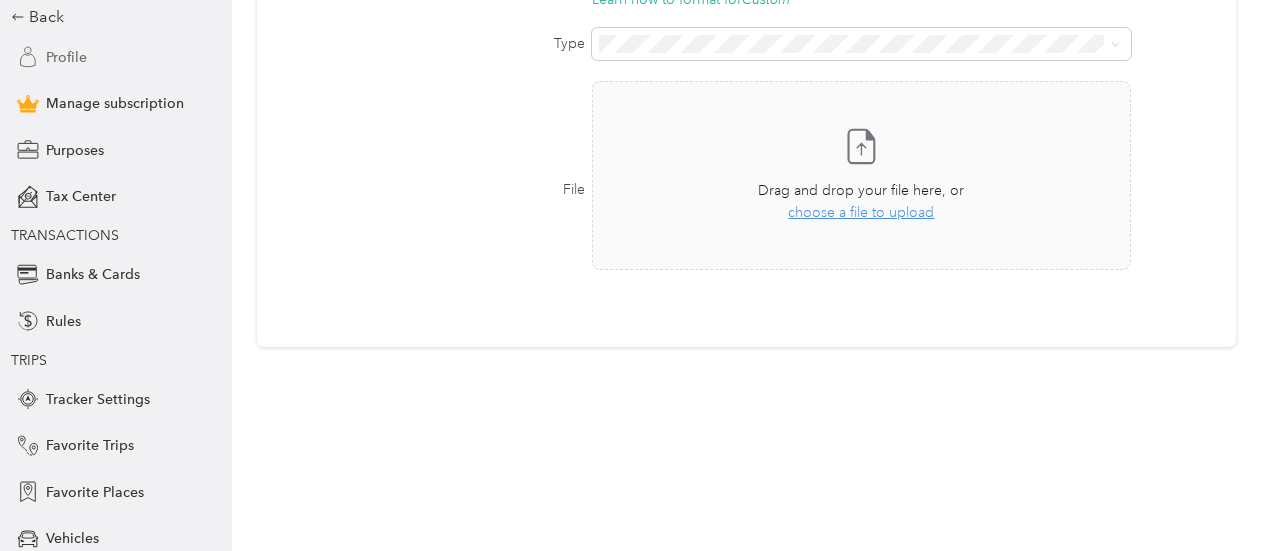 click on "Profile" at bounding box center [66, 57] 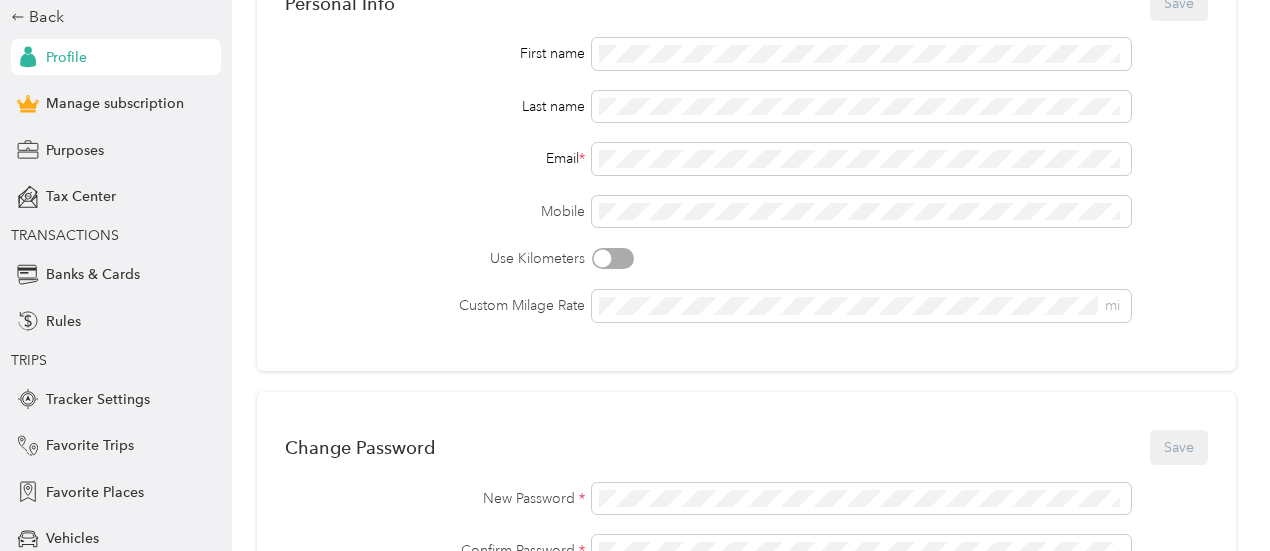 scroll, scrollTop: 0, scrollLeft: 0, axis: both 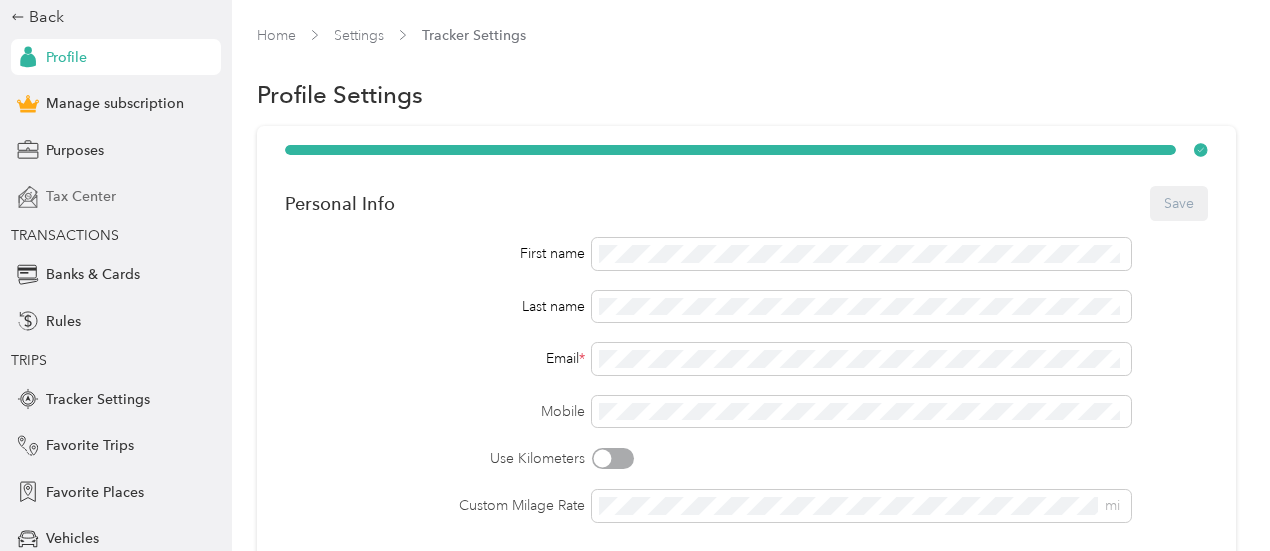 click on "Tax Center" at bounding box center [81, 196] 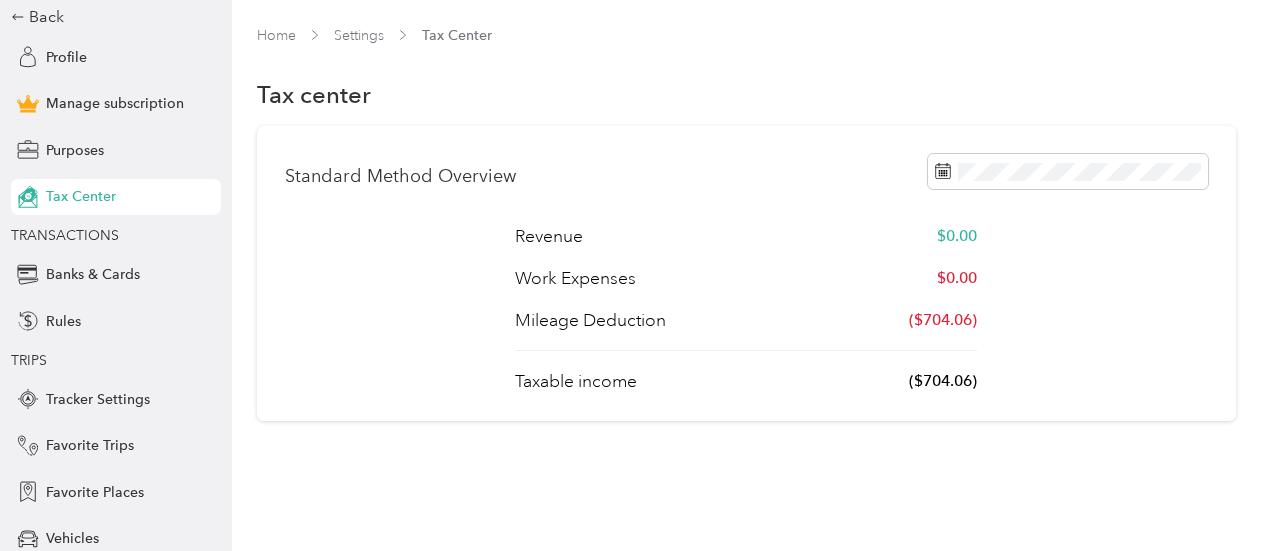 scroll, scrollTop: 0, scrollLeft: 0, axis: both 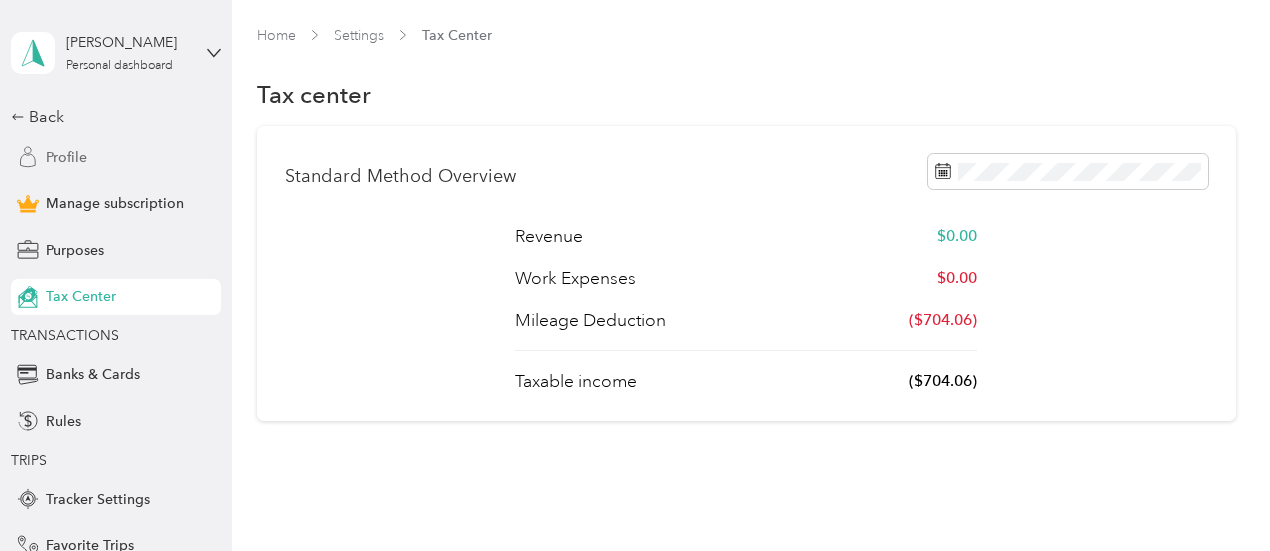 click on "Profile" at bounding box center (116, 157) 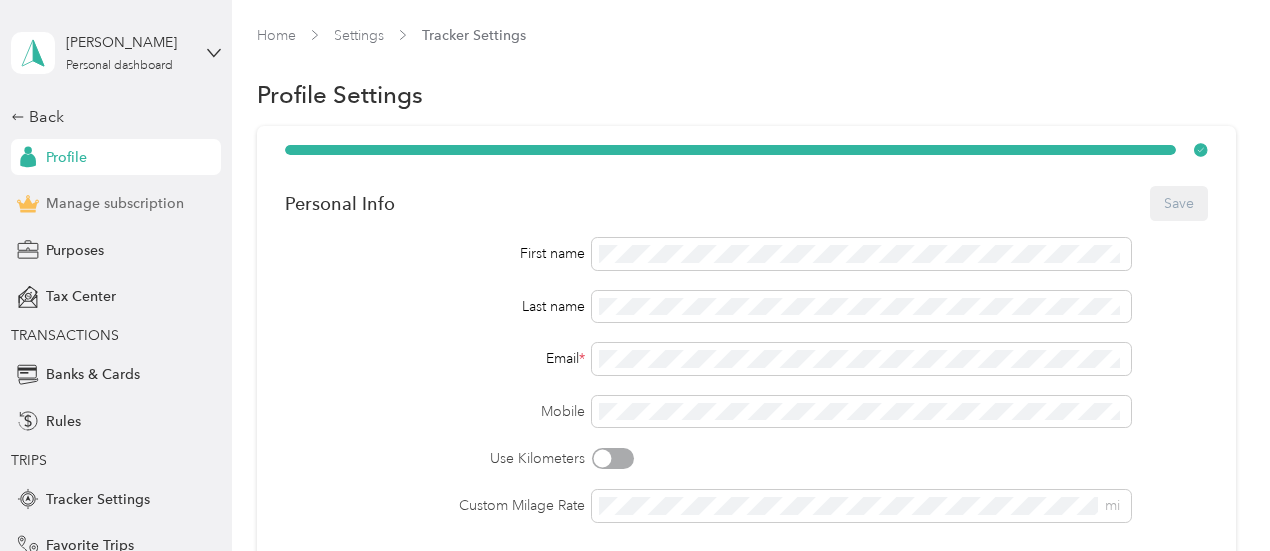 click on "Manage subscription" at bounding box center (115, 203) 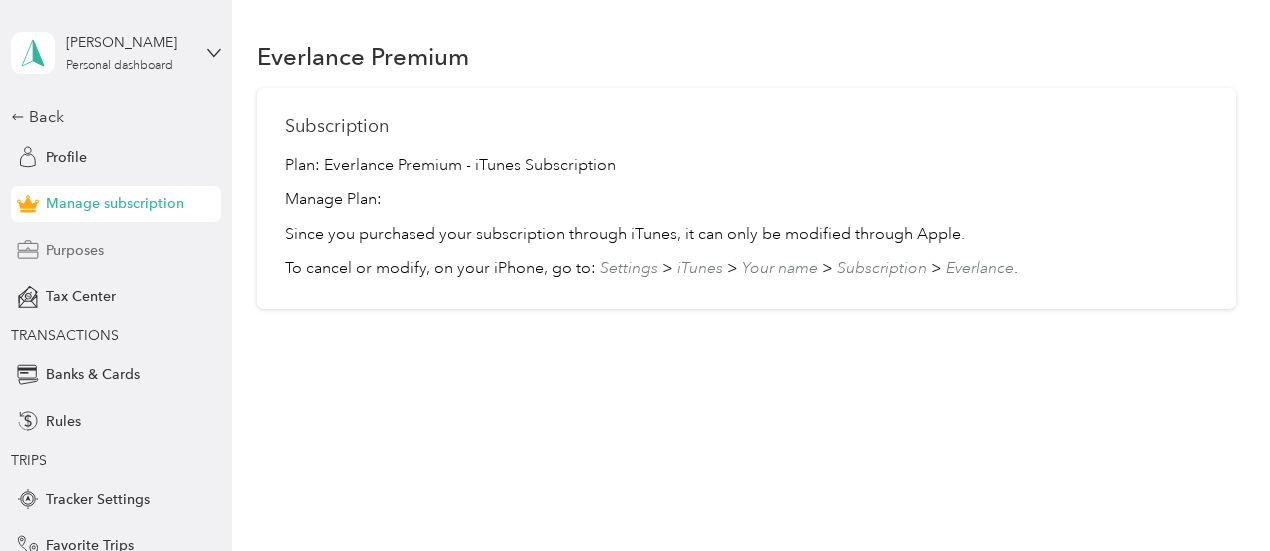 click on "Purposes" at bounding box center [75, 250] 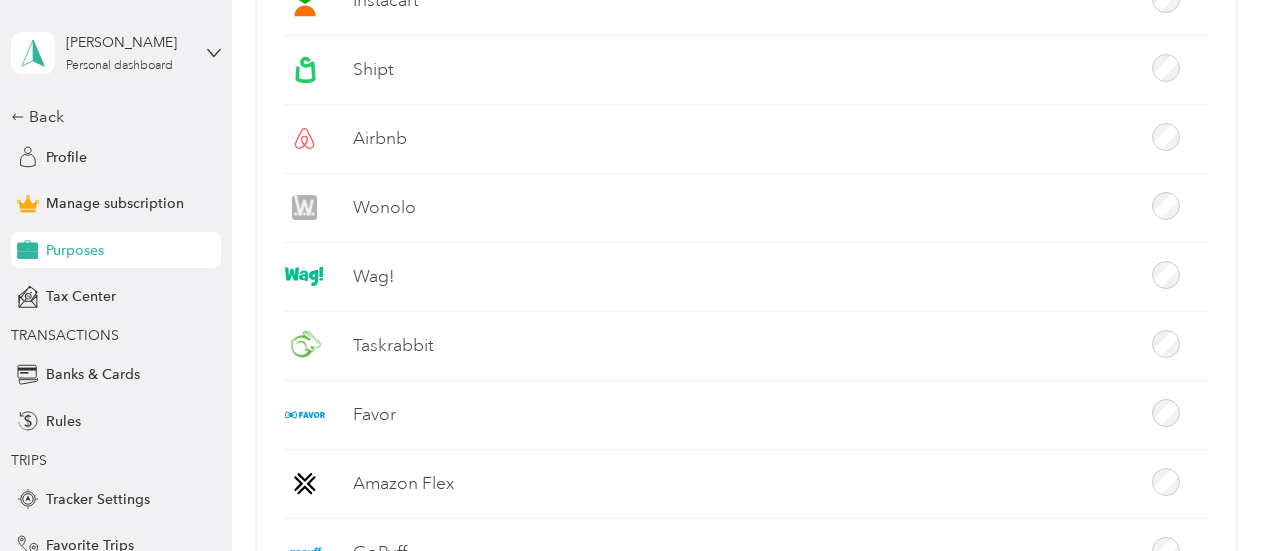 scroll, scrollTop: 300, scrollLeft: 0, axis: vertical 